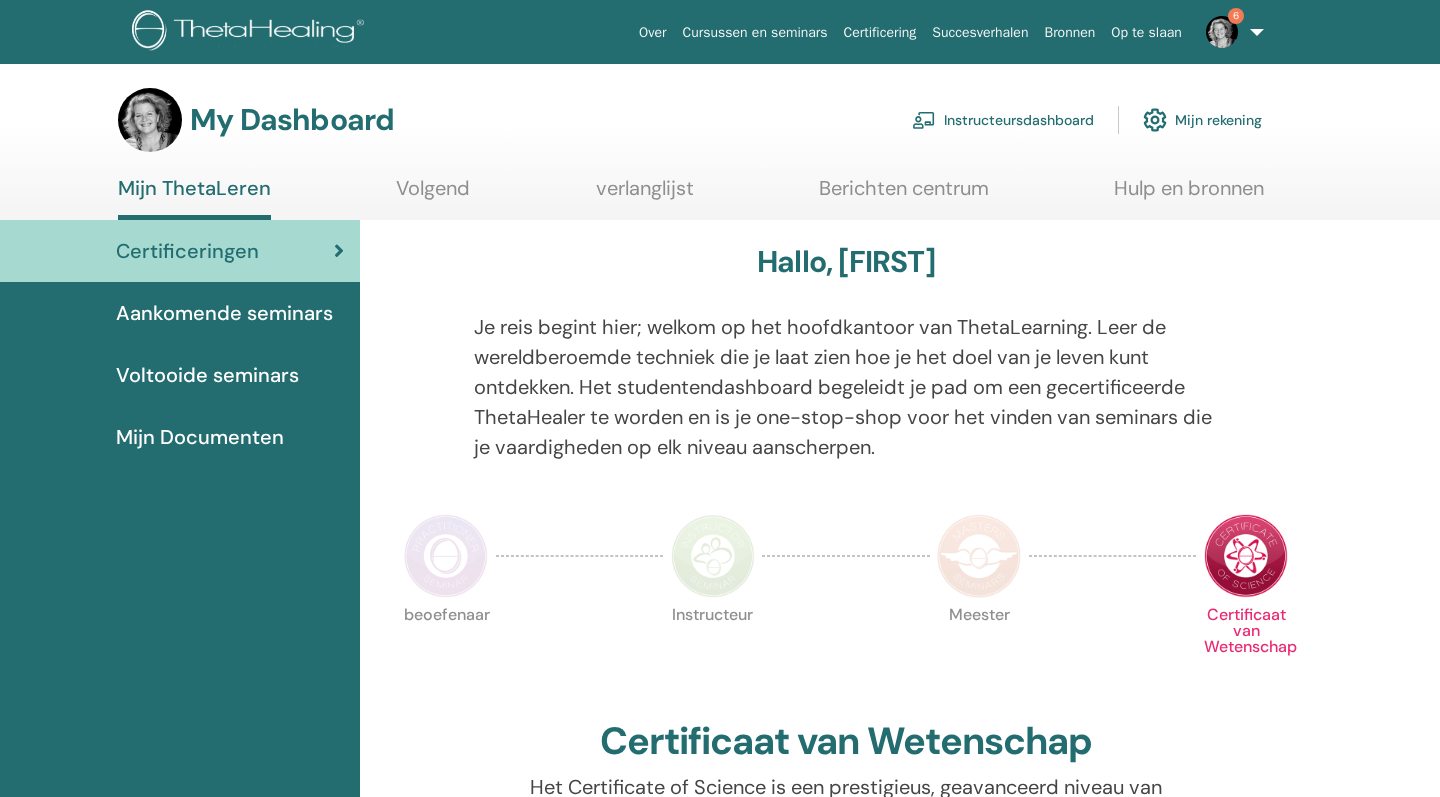 scroll, scrollTop: 0, scrollLeft: 0, axis: both 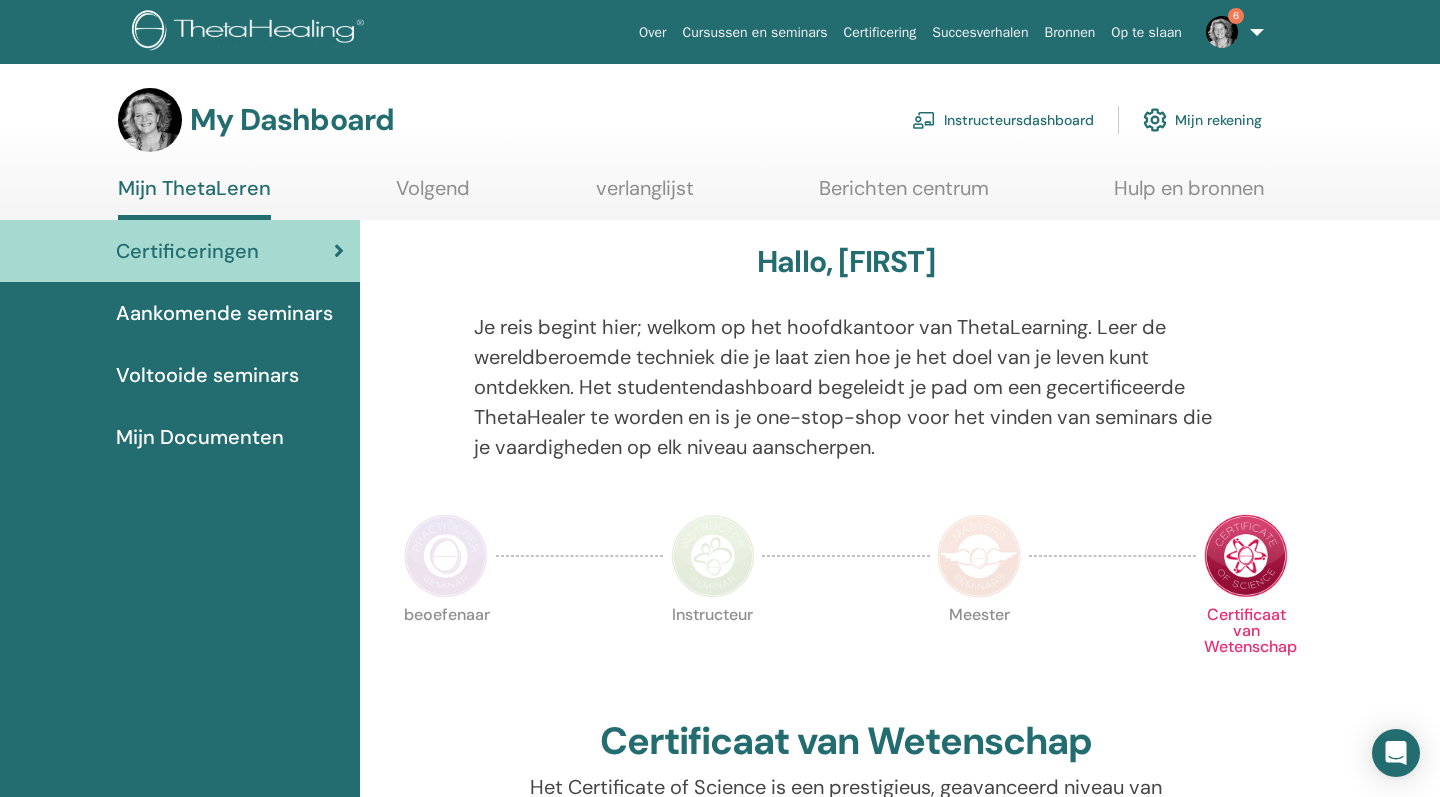 click on "Instructeursdashboard" at bounding box center [1003, 120] 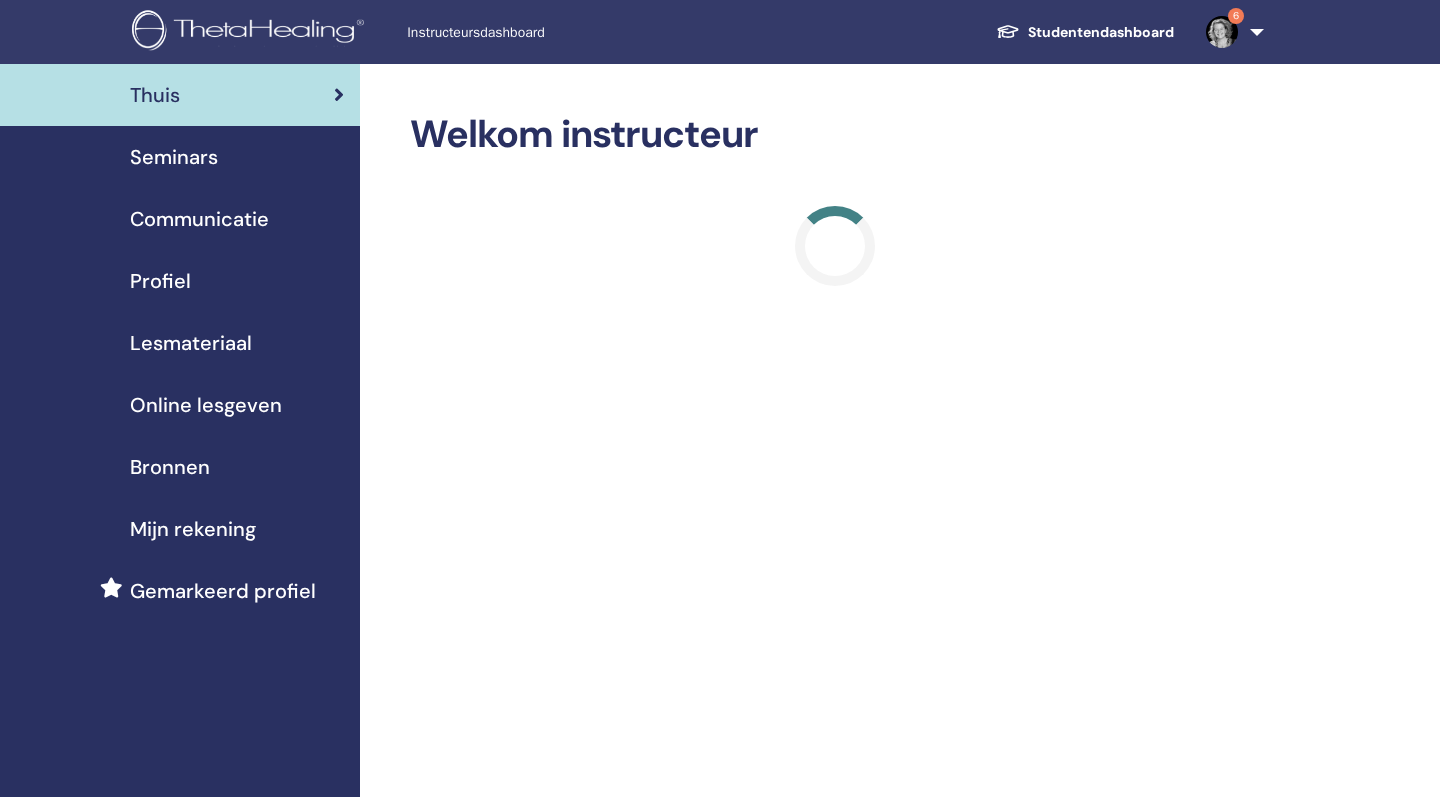 scroll, scrollTop: 0, scrollLeft: 0, axis: both 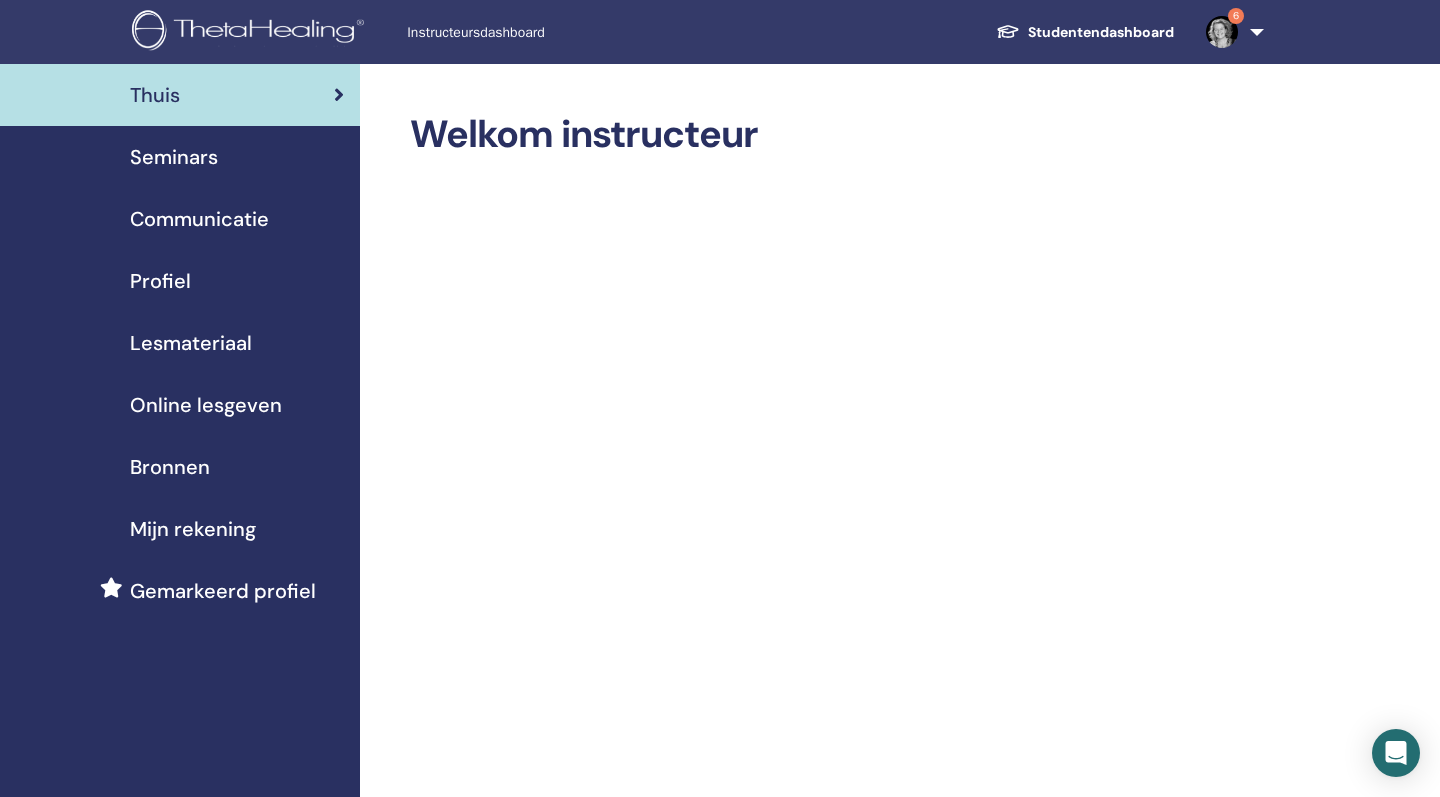 click on "Seminars" at bounding box center (174, 157) 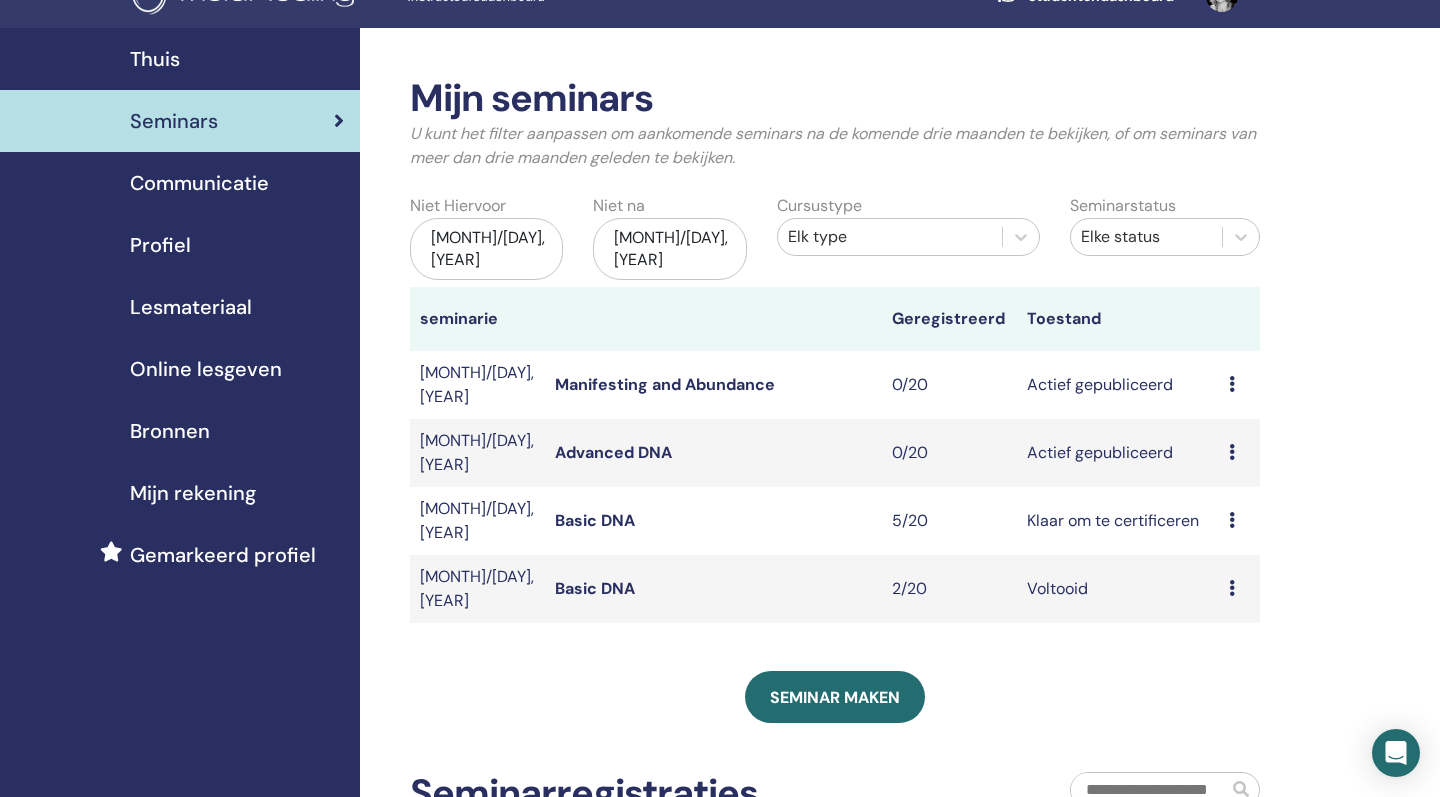 scroll, scrollTop: 39, scrollLeft: 0, axis: vertical 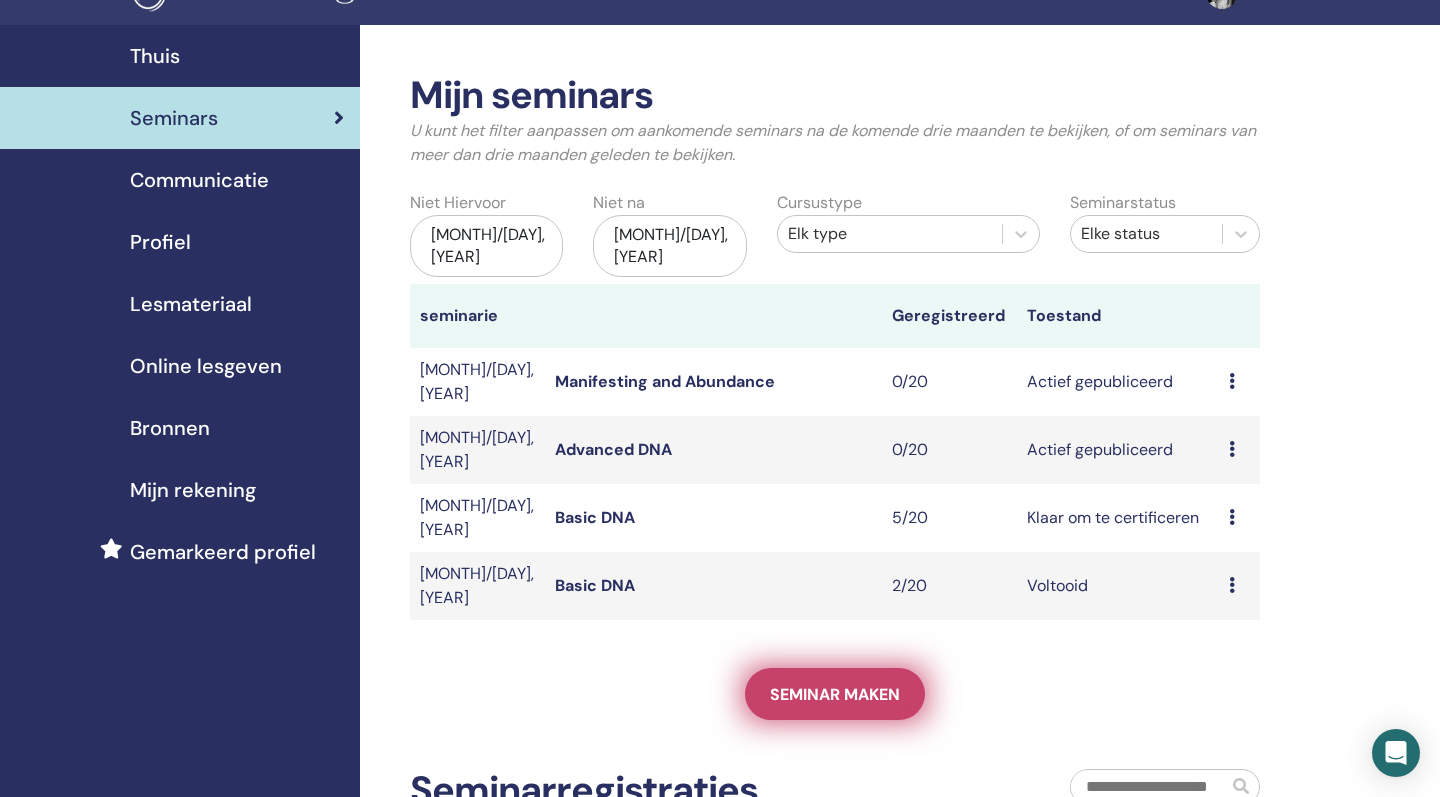 click on "Seminar maken" at bounding box center [835, 694] 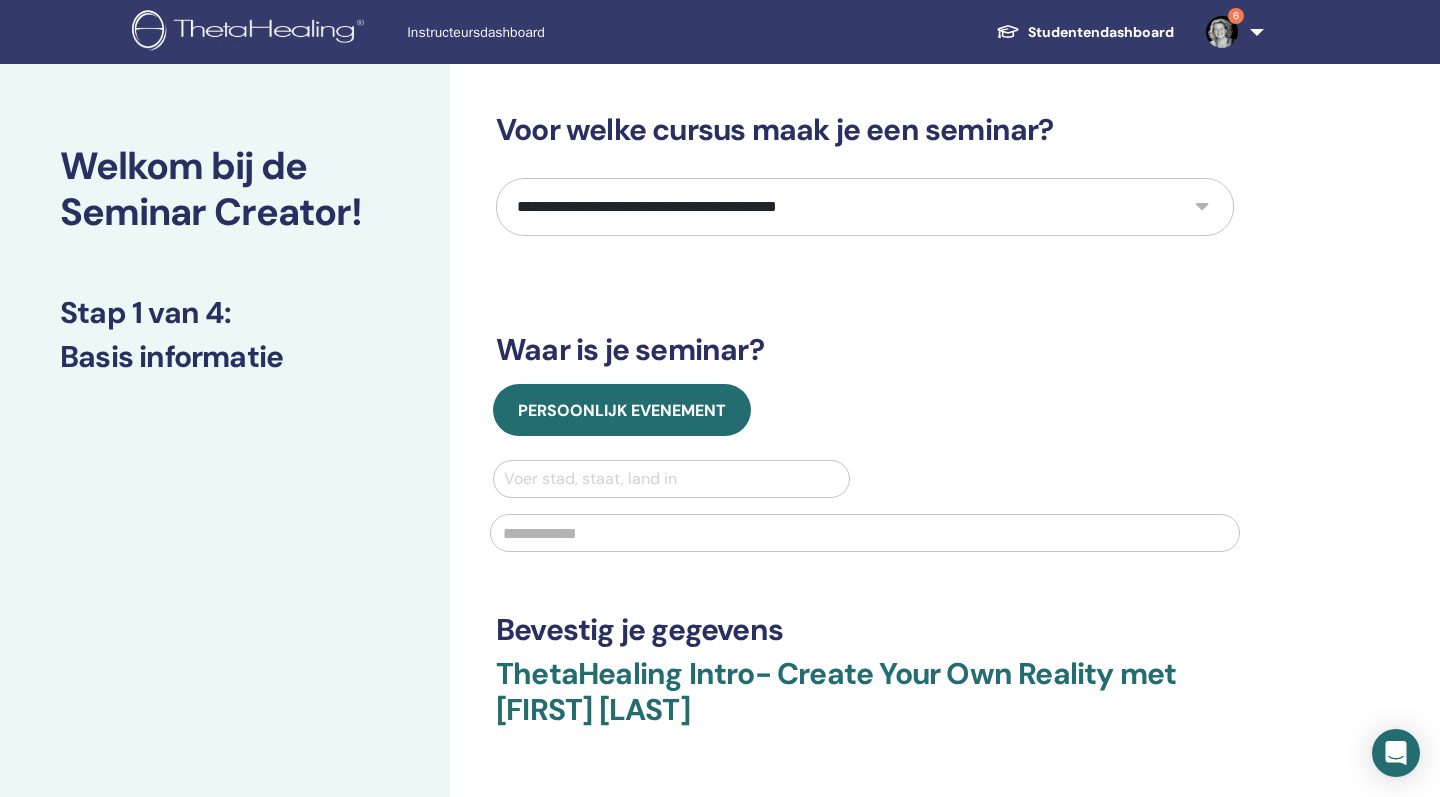 scroll, scrollTop: 0, scrollLeft: 0, axis: both 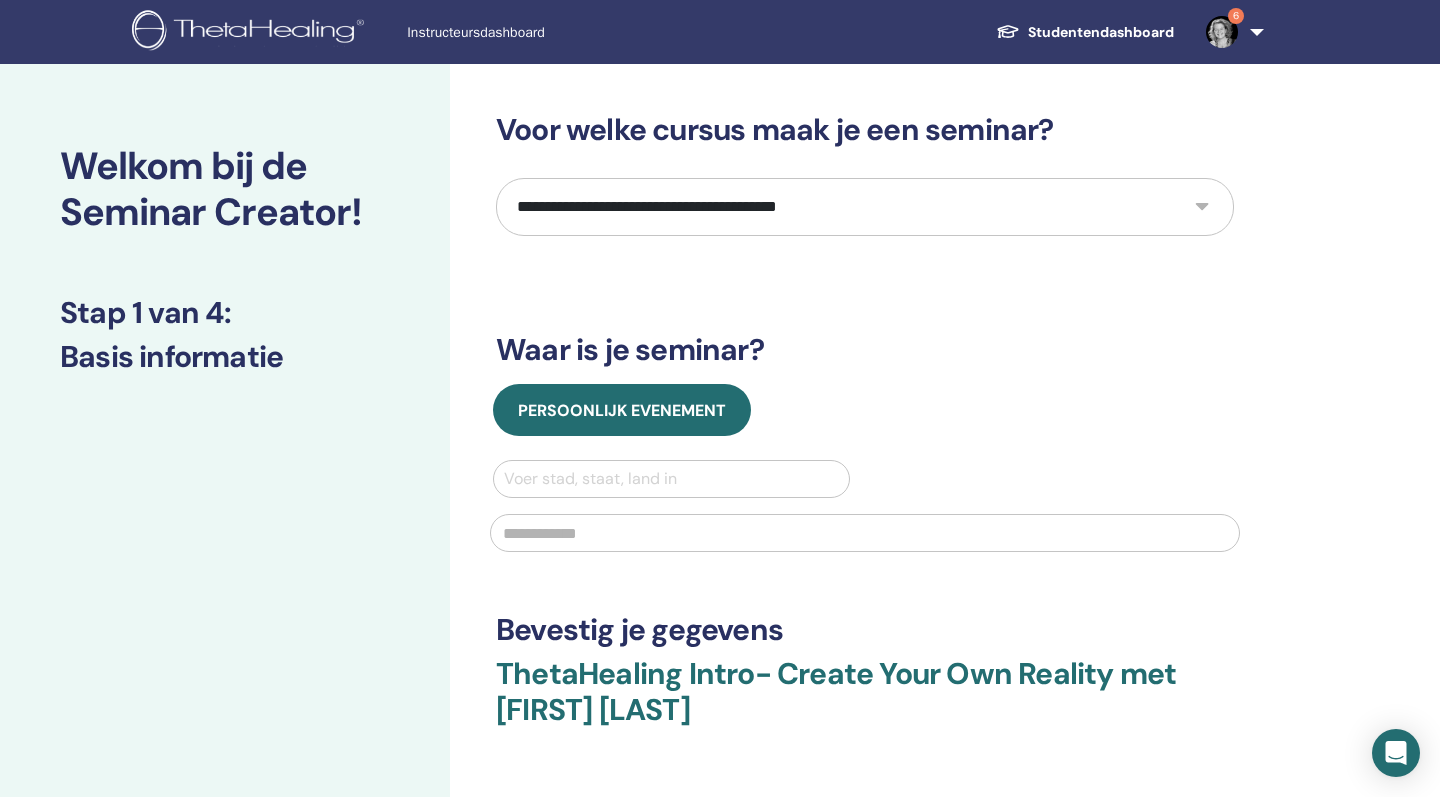 select on "*" 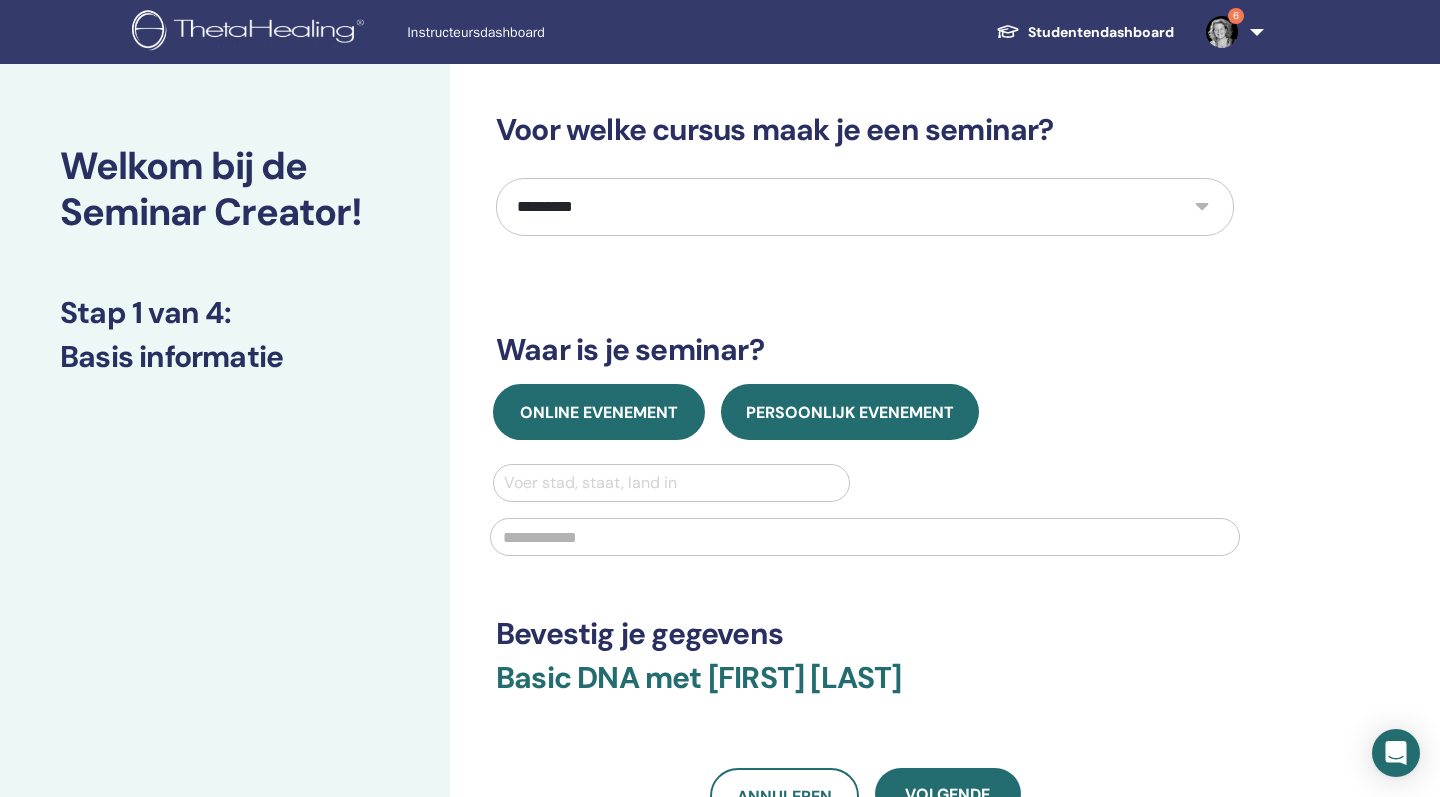 click on "Online evenement" at bounding box center (599, 412) 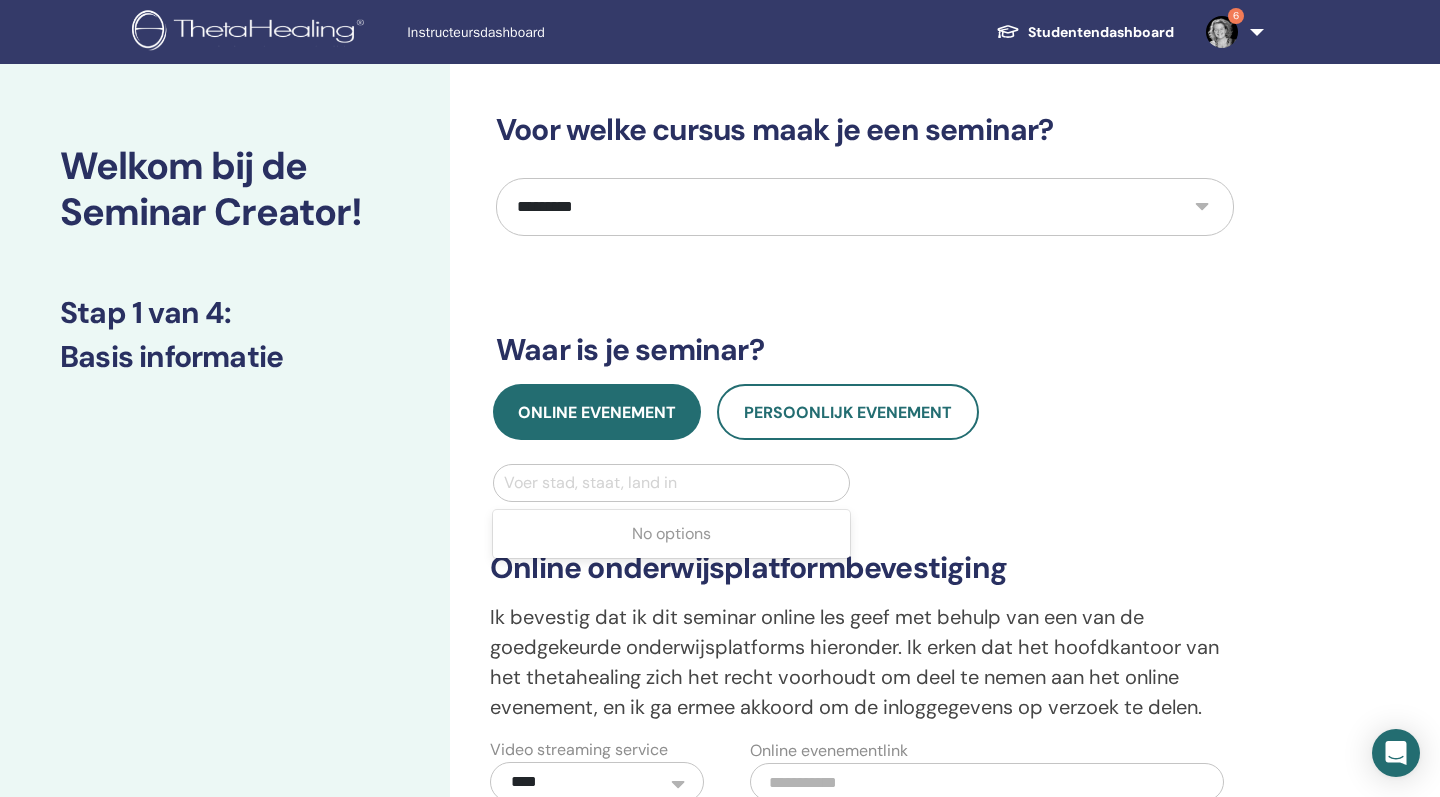 click on "Voer stad, staat, land in" at bounding box center (671, 483) 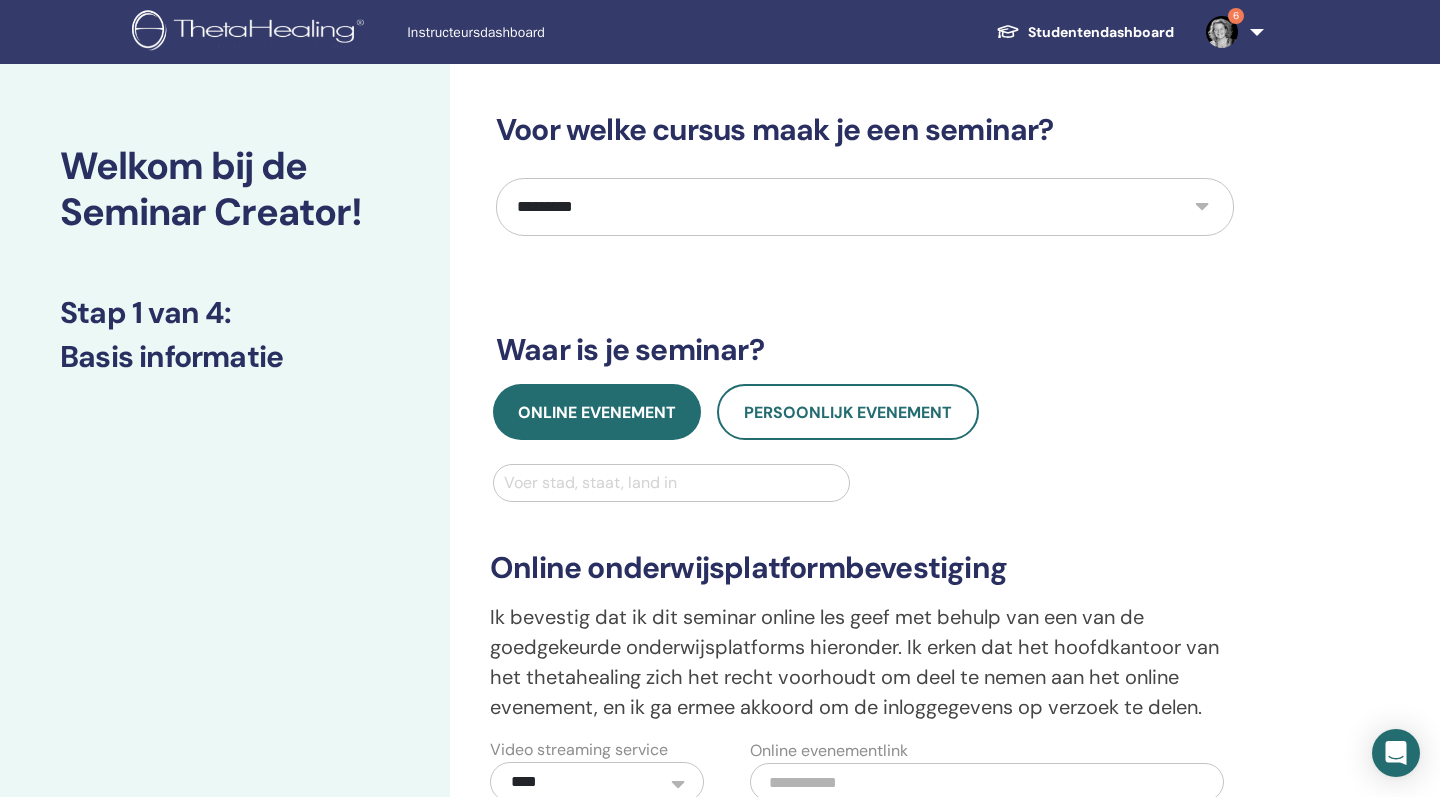 click on "Ik bevestig dat ik dit seminar online les geef met behulp van een van de goedgekeurde onderwijsplatforms hieronder. Ik erken dat het hoofdkantoor van het thetahealing zich het recht voorhoudt om deel te nemen aan het online evenement, en ik ga ermee akkoord om de inloggegevens op verzoek te delen." at bounding box center (865, 662) 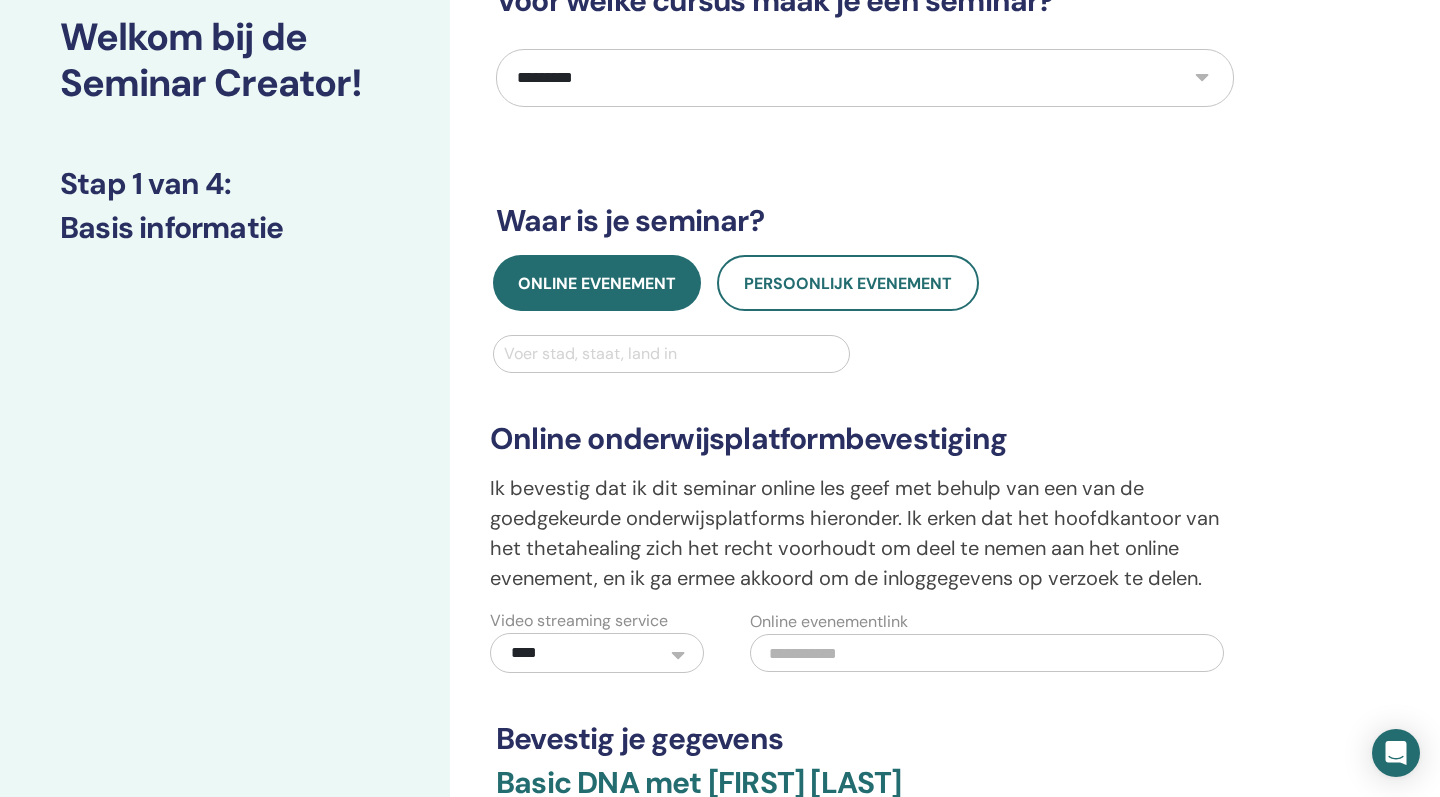 scroll, scrollTop: 134, scrollLeft: 0, axis: vertical 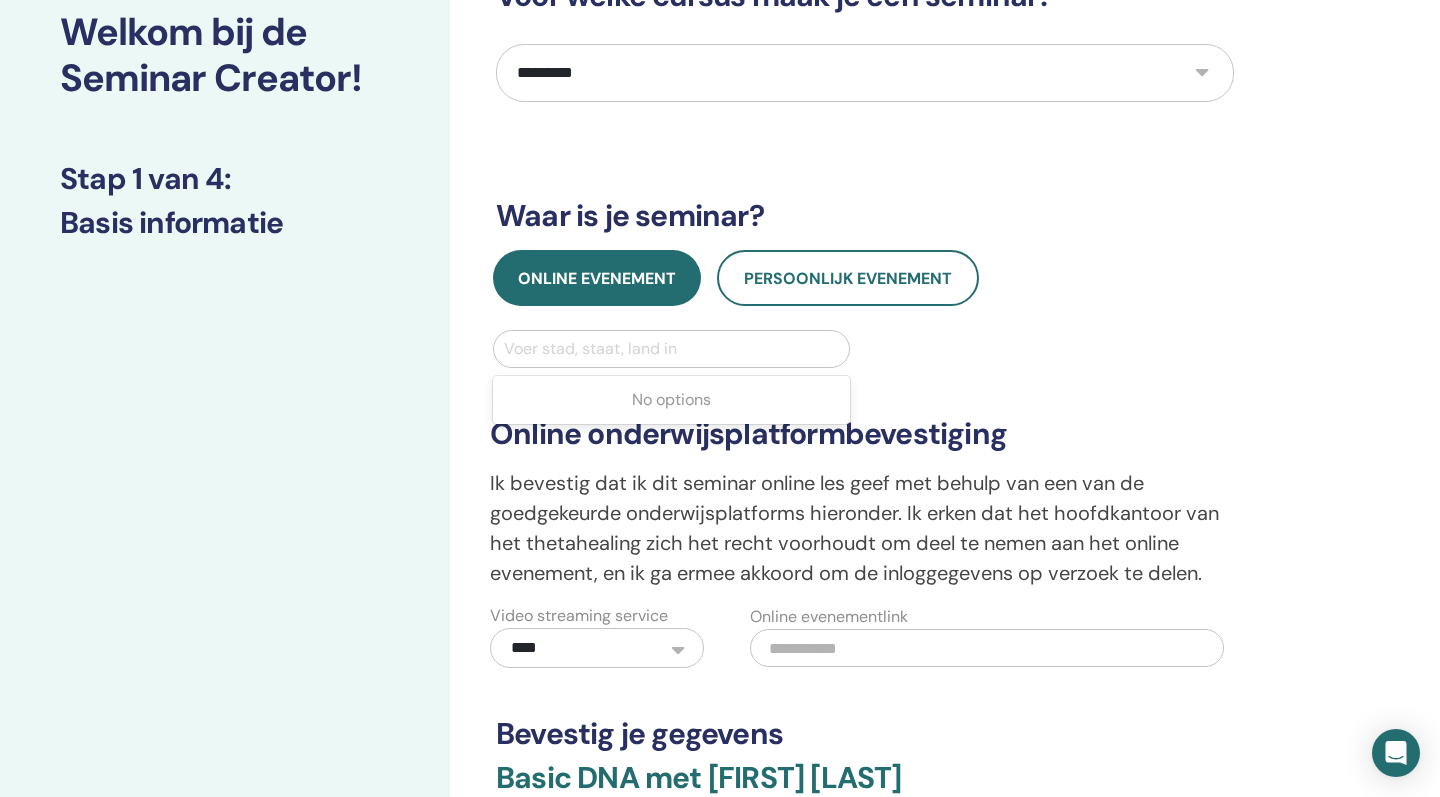 click on "Voer stad, staat, land in" at bounding box center [671, 349] 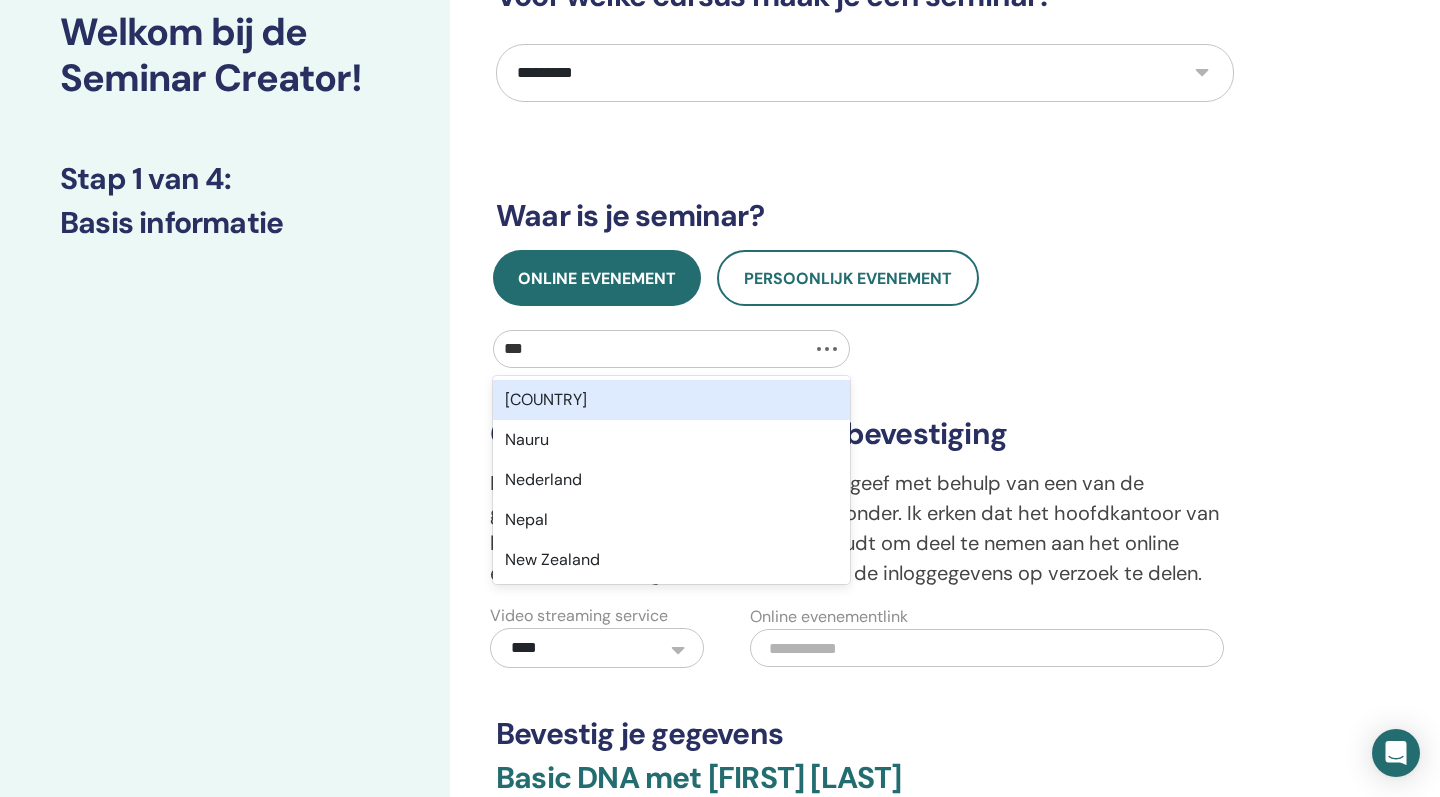 type on "****" 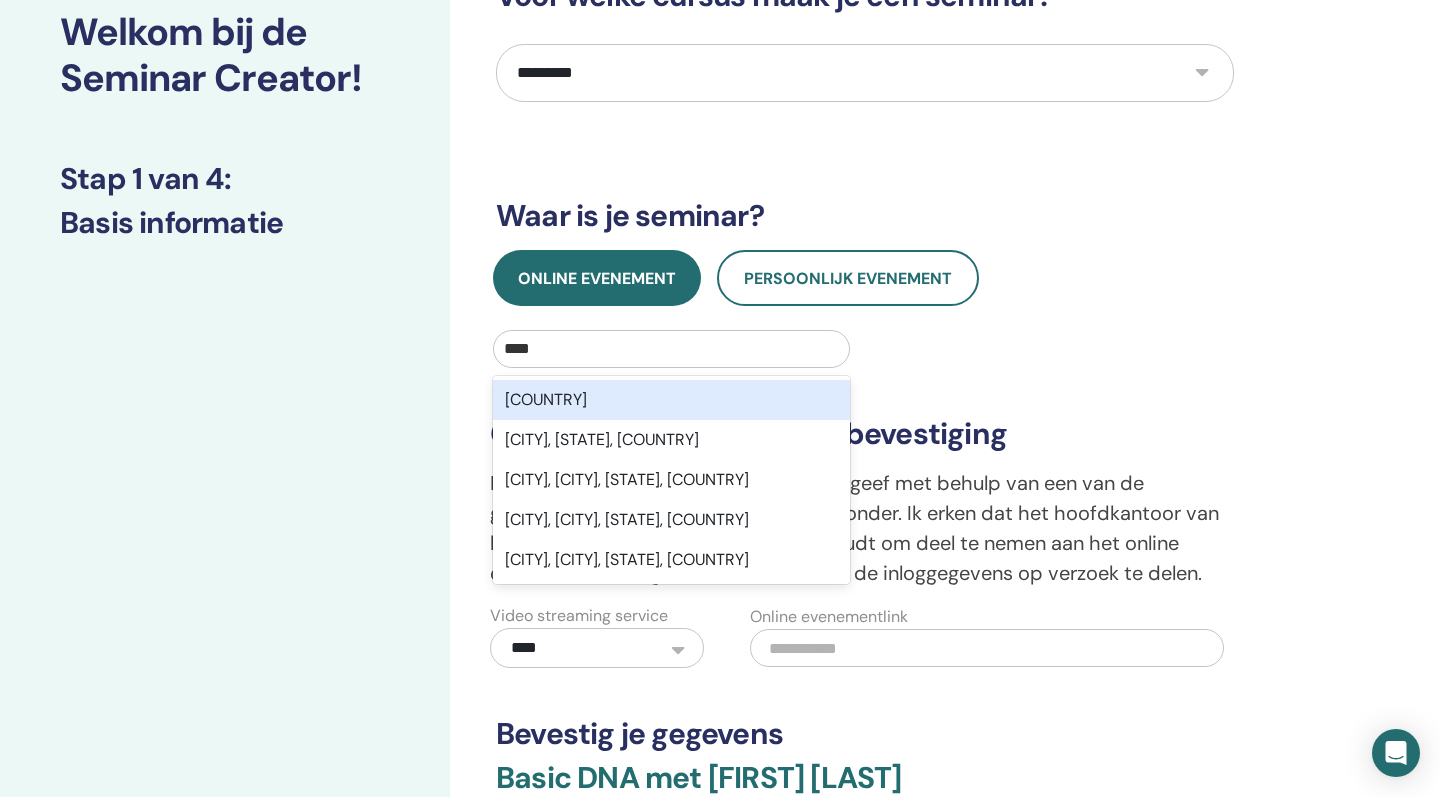 click on "Netherlands" at bounding box center (671, 400) 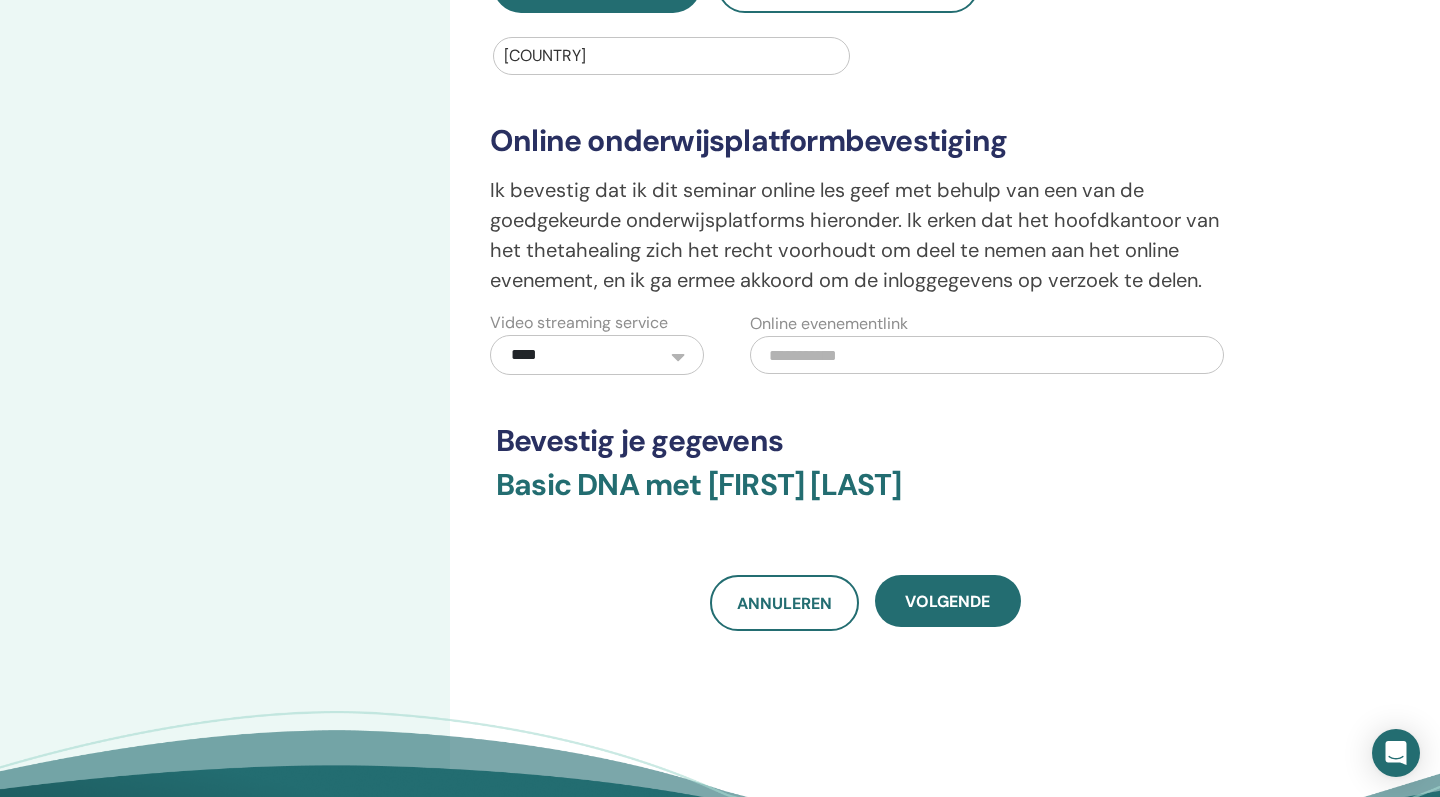 scroll, scrollTop: 434, scrollLeft: 0, axis: vertical 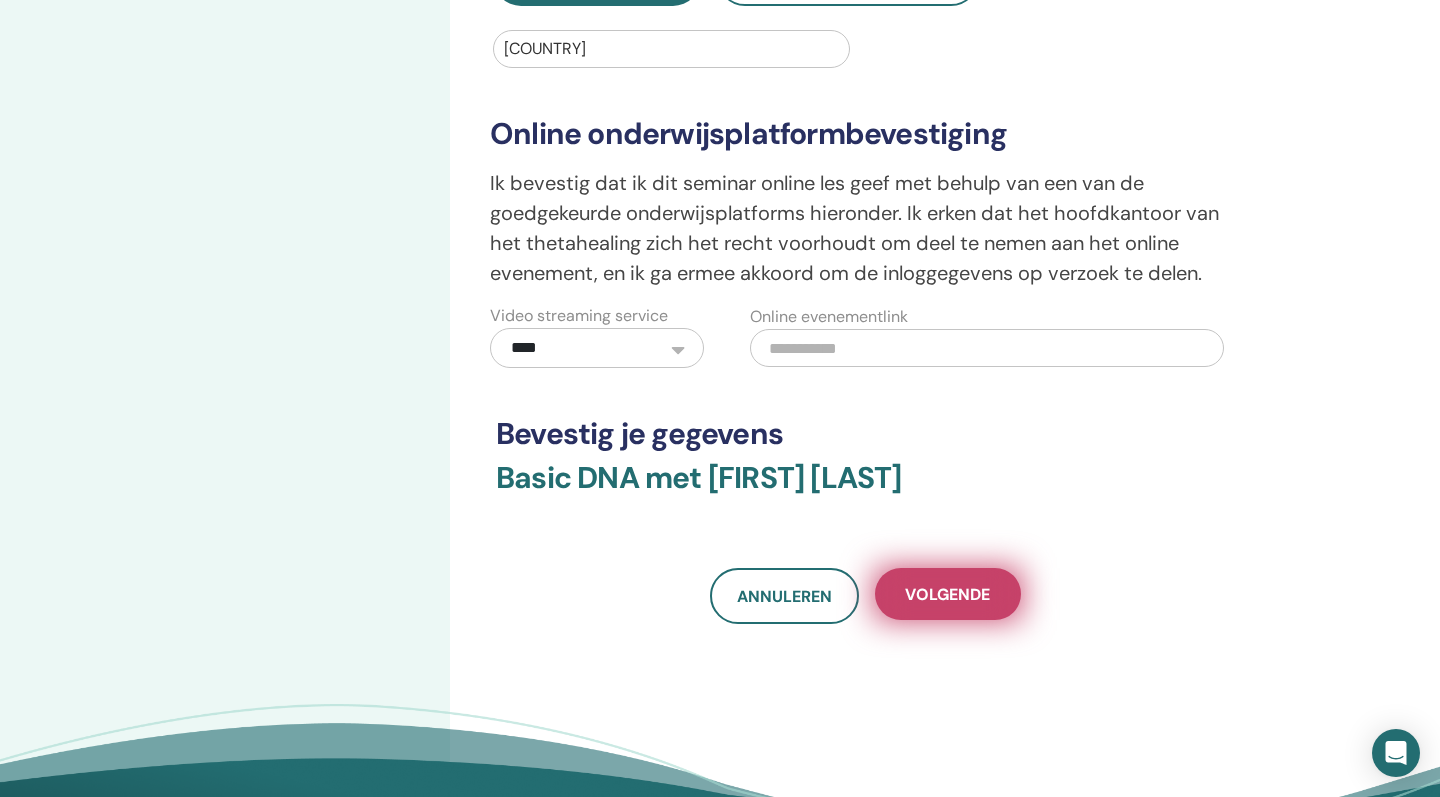 click on "Volgende" at bounding box center (947, 594) 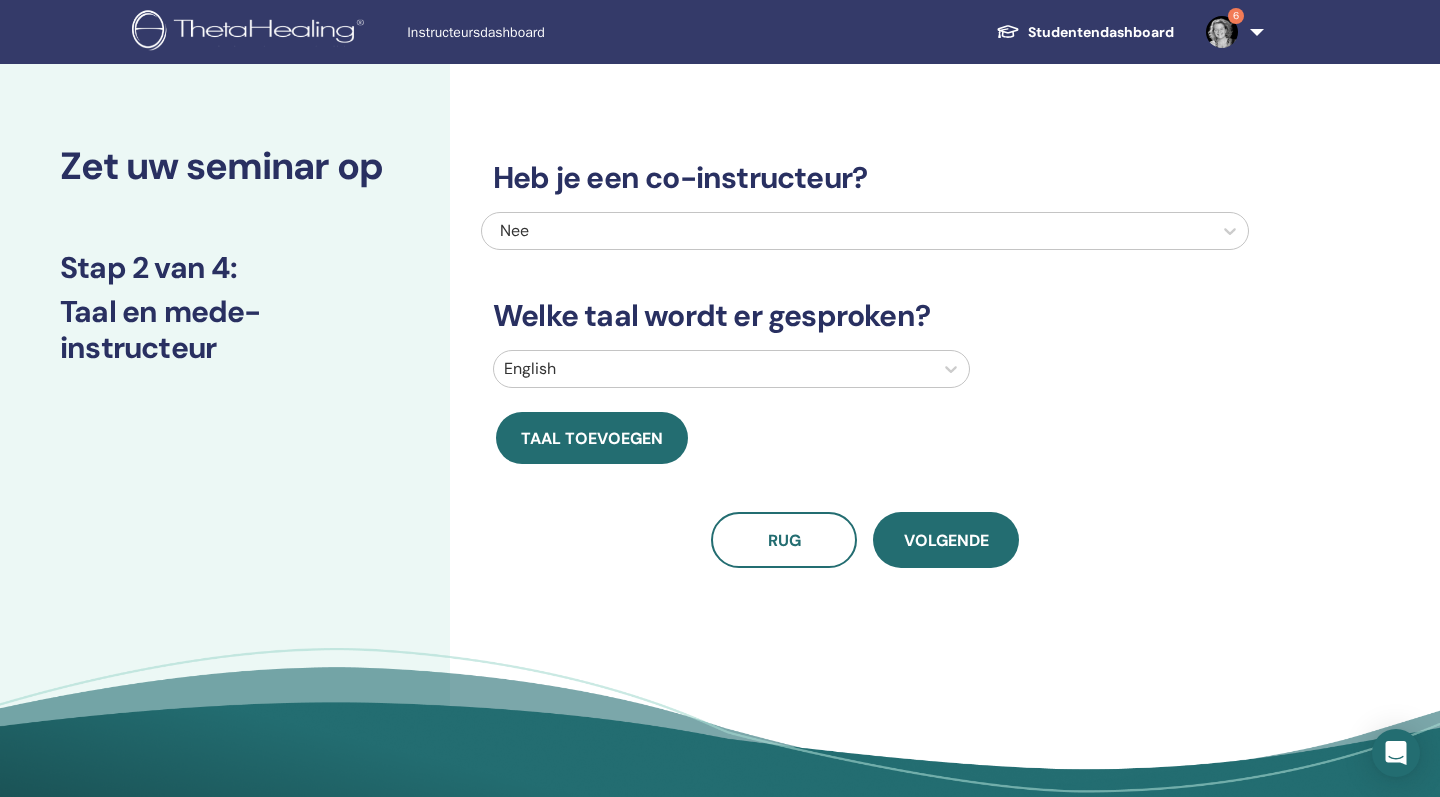scroll, scrollTop: 0, scrollLeft: 0, axis: both 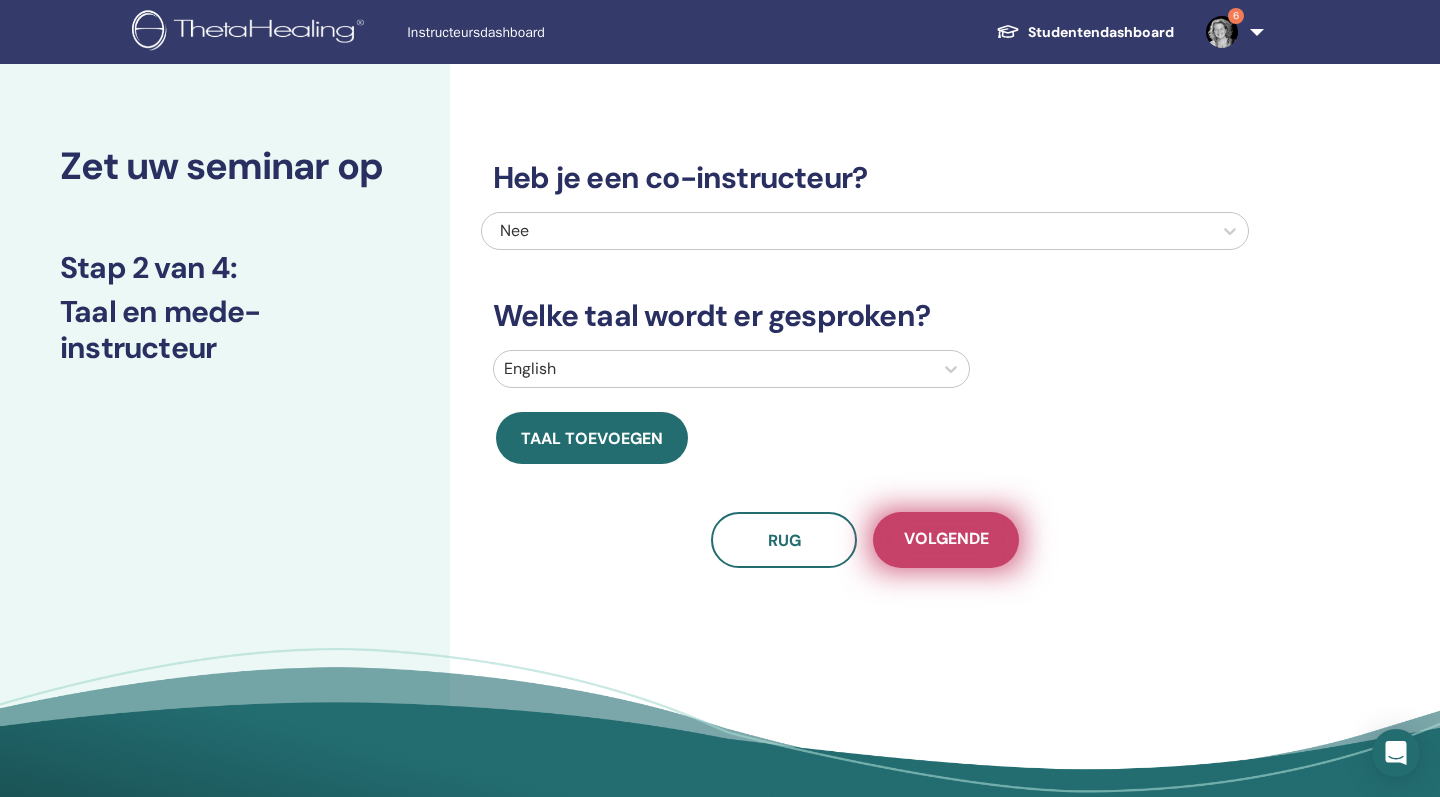 click on "Volgende" at bounding box center (946, 540) 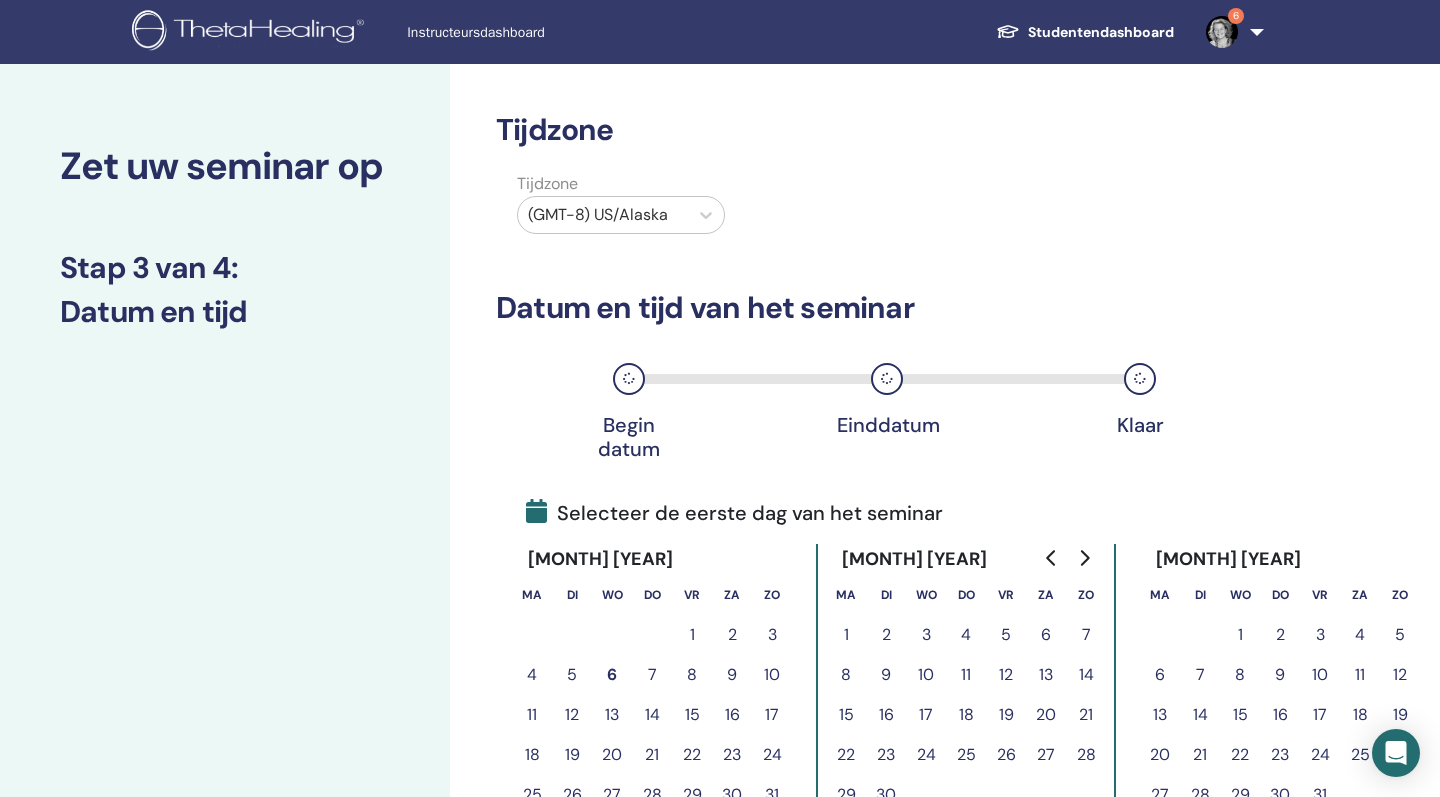 click on "1" at bounding box center (846, 635) 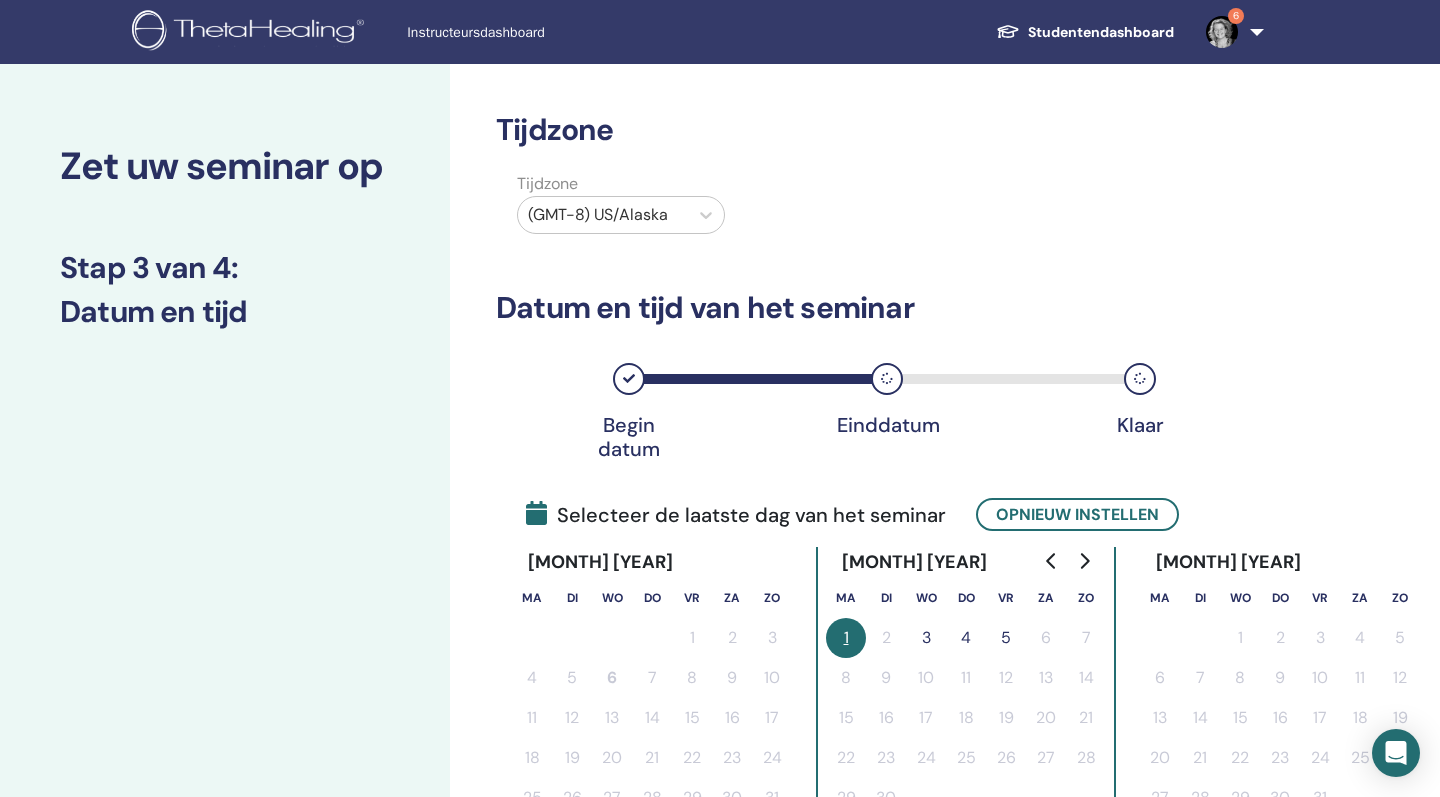 click on "5" at bounding box center (1006, 638) 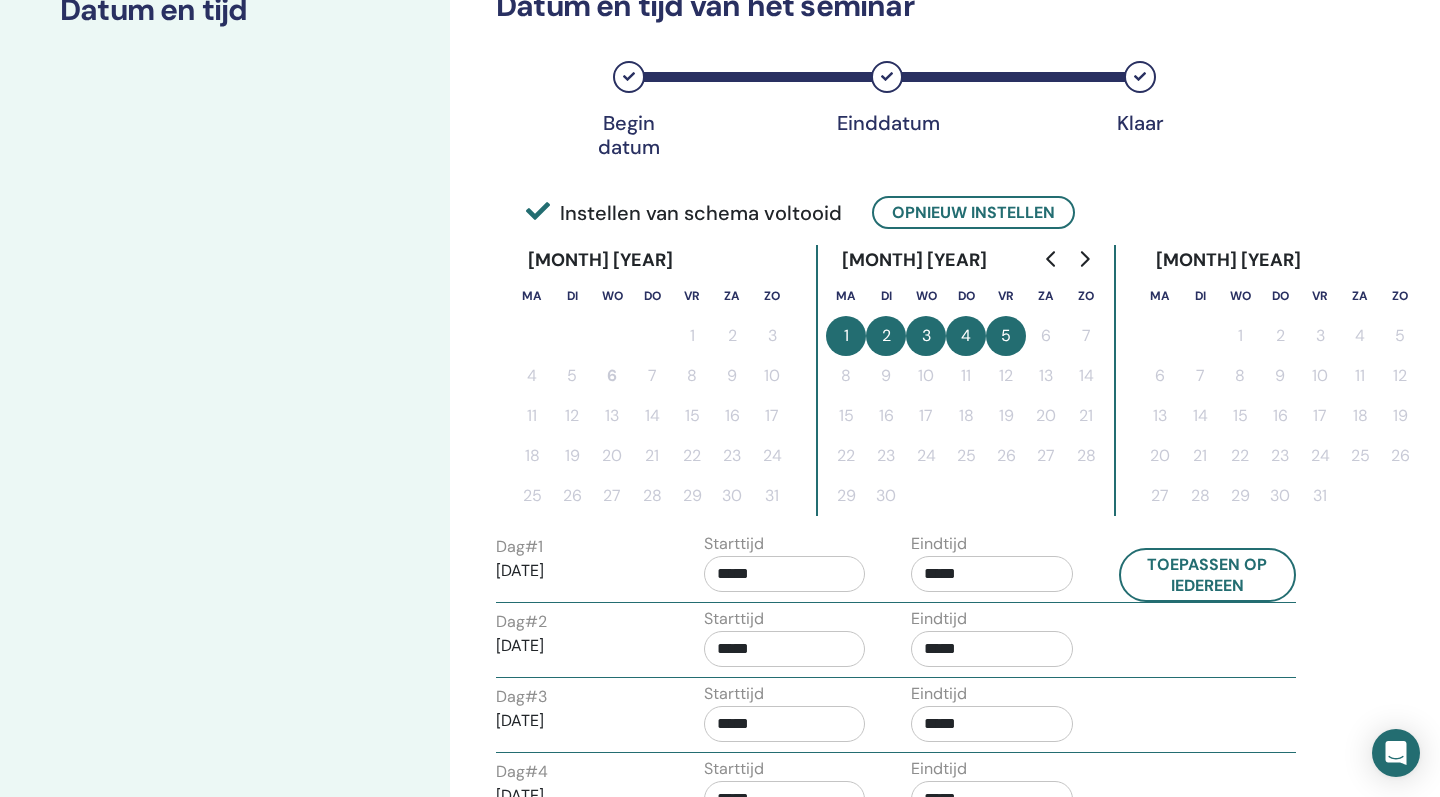 scroll, scrollTop: 307, scrollLeft: 0, axis: vertical 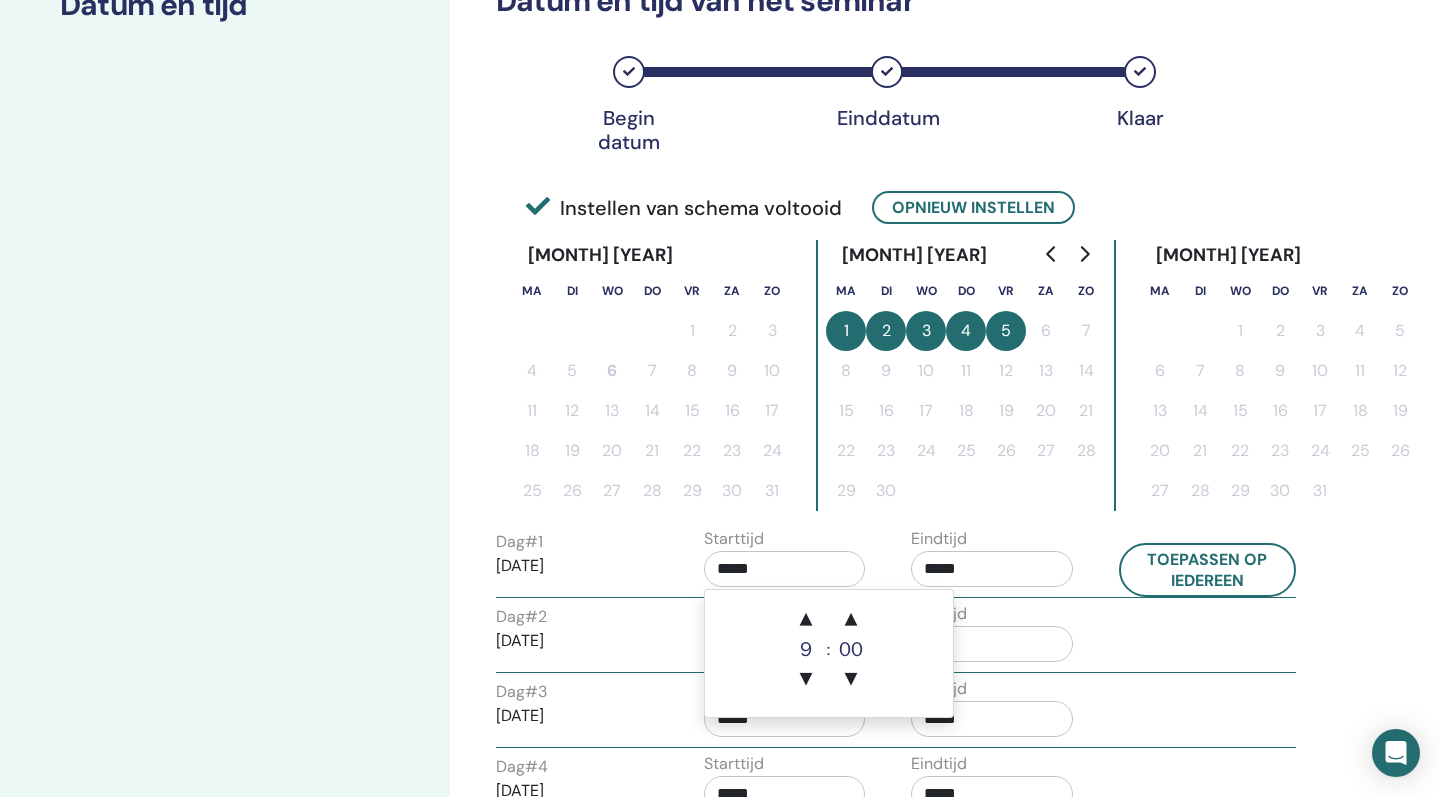click on "*****" at bounding box center [785, 569] 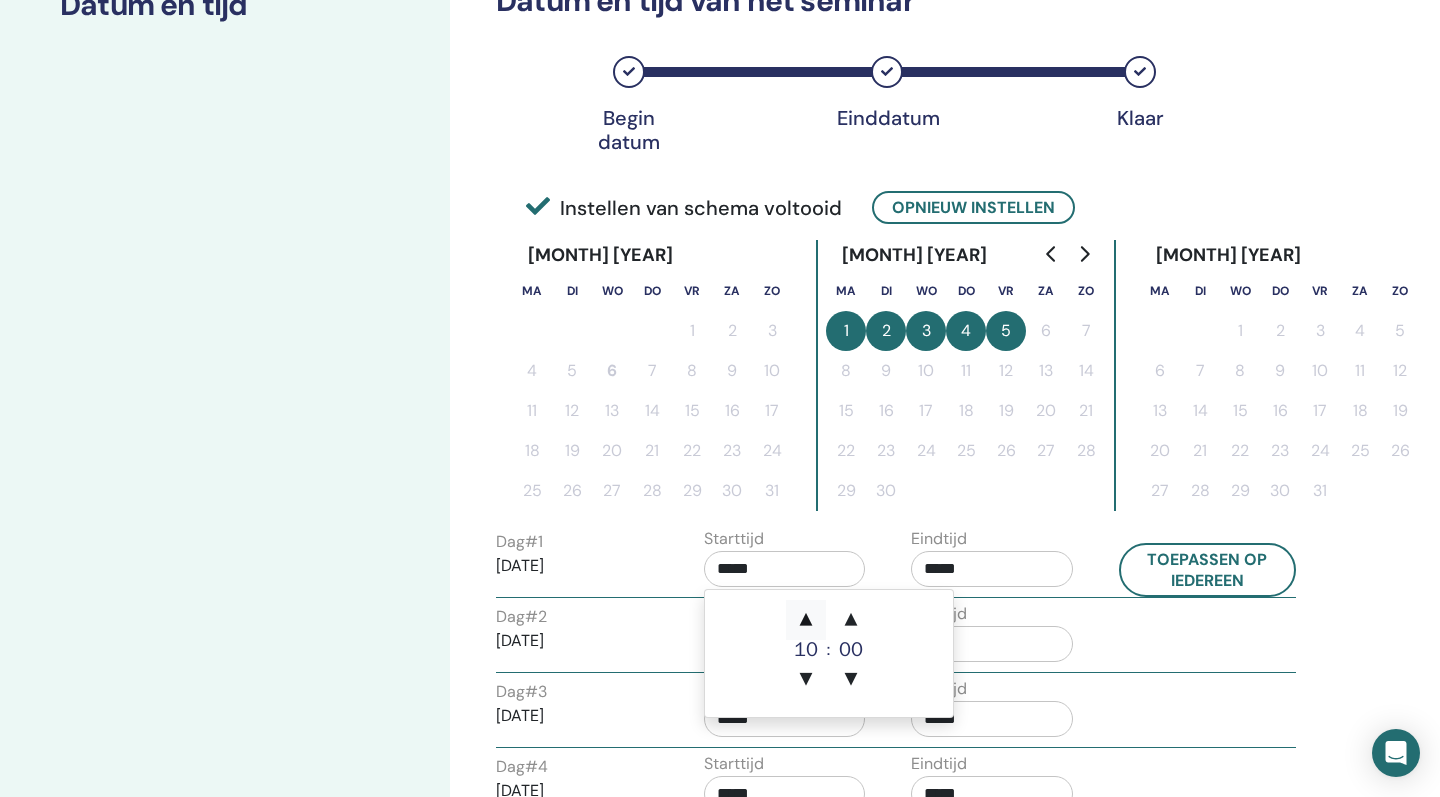 click on "▲" at bounding box center [806, 620] 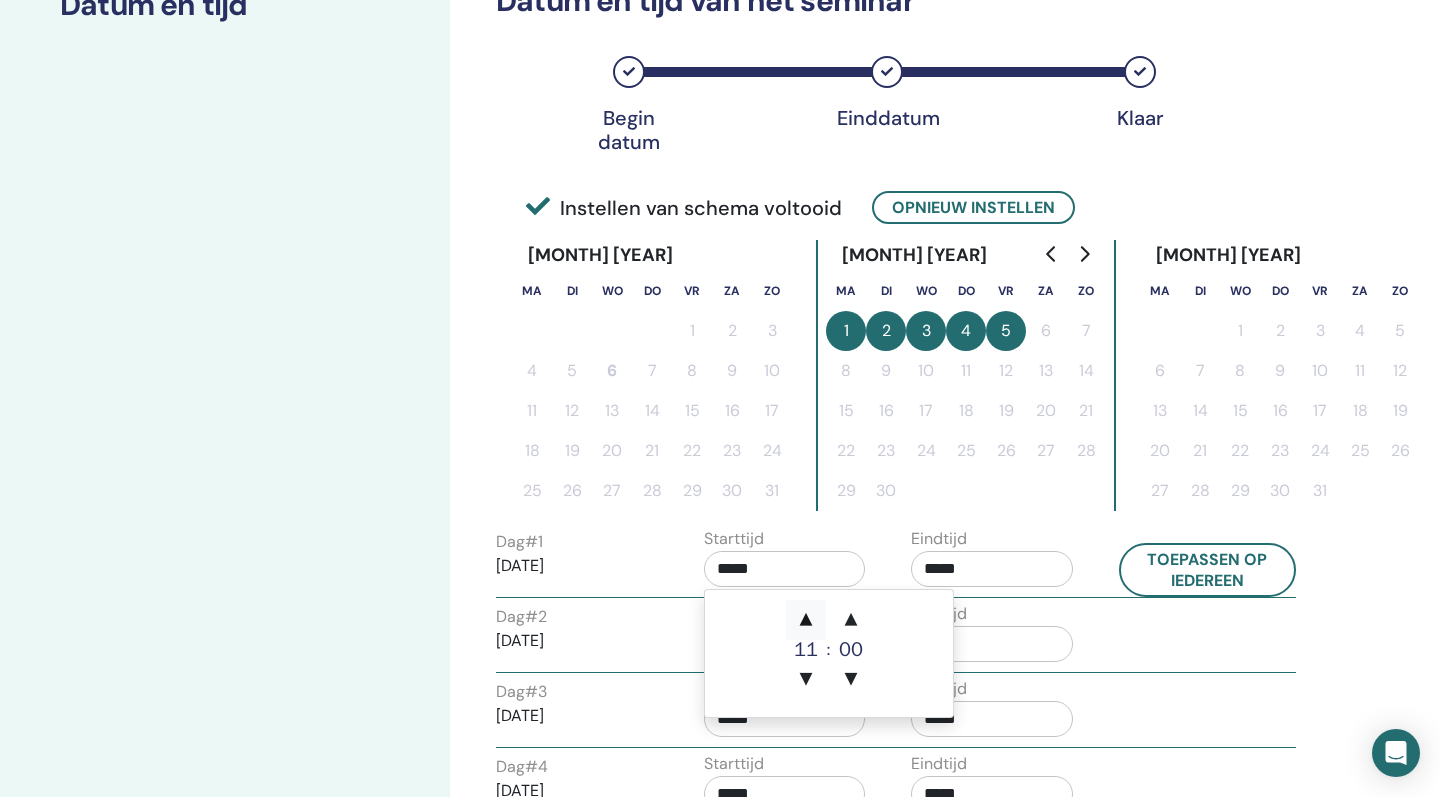 click on "▲" at bounding box center (806, 620) 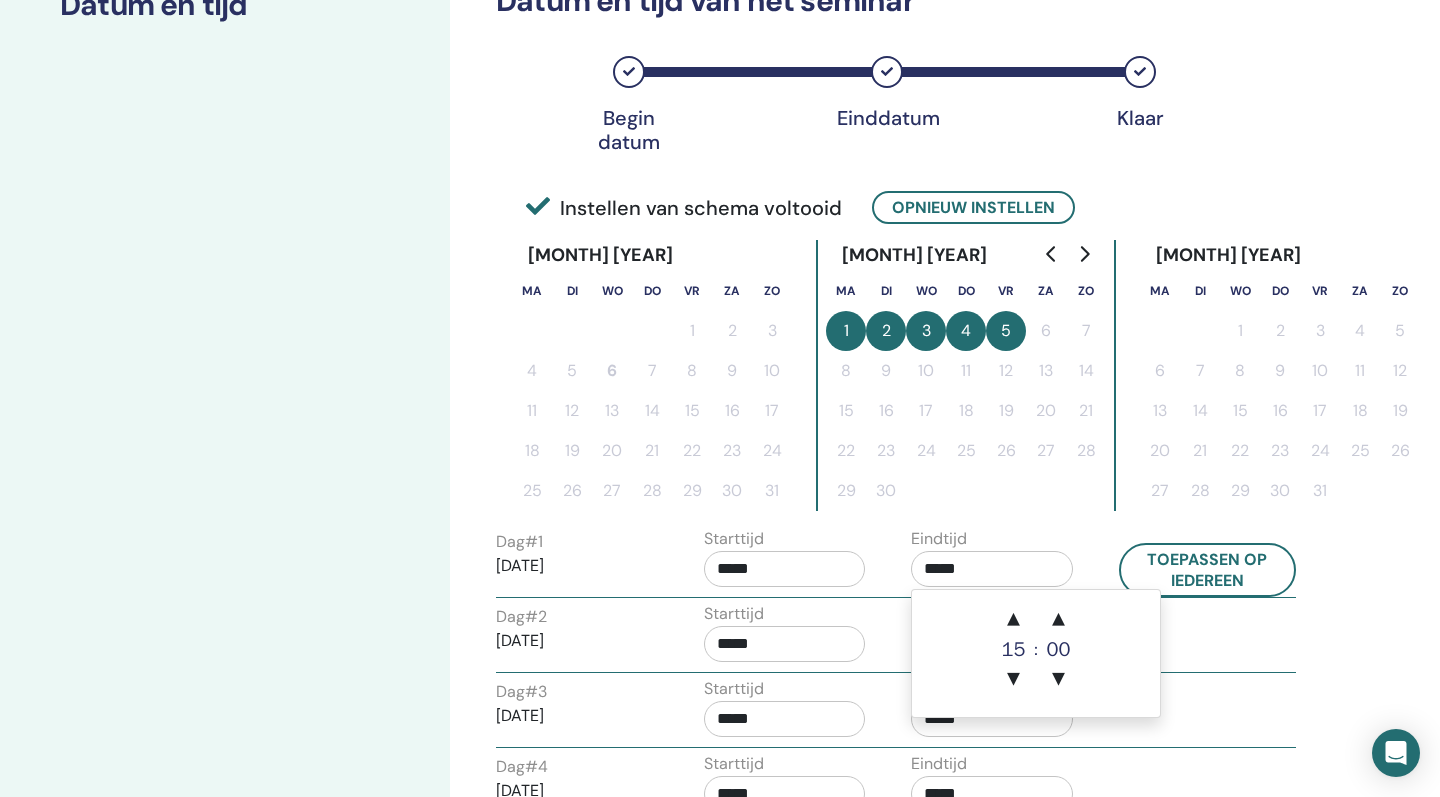click on "*****" at bounding box center [992, 569] 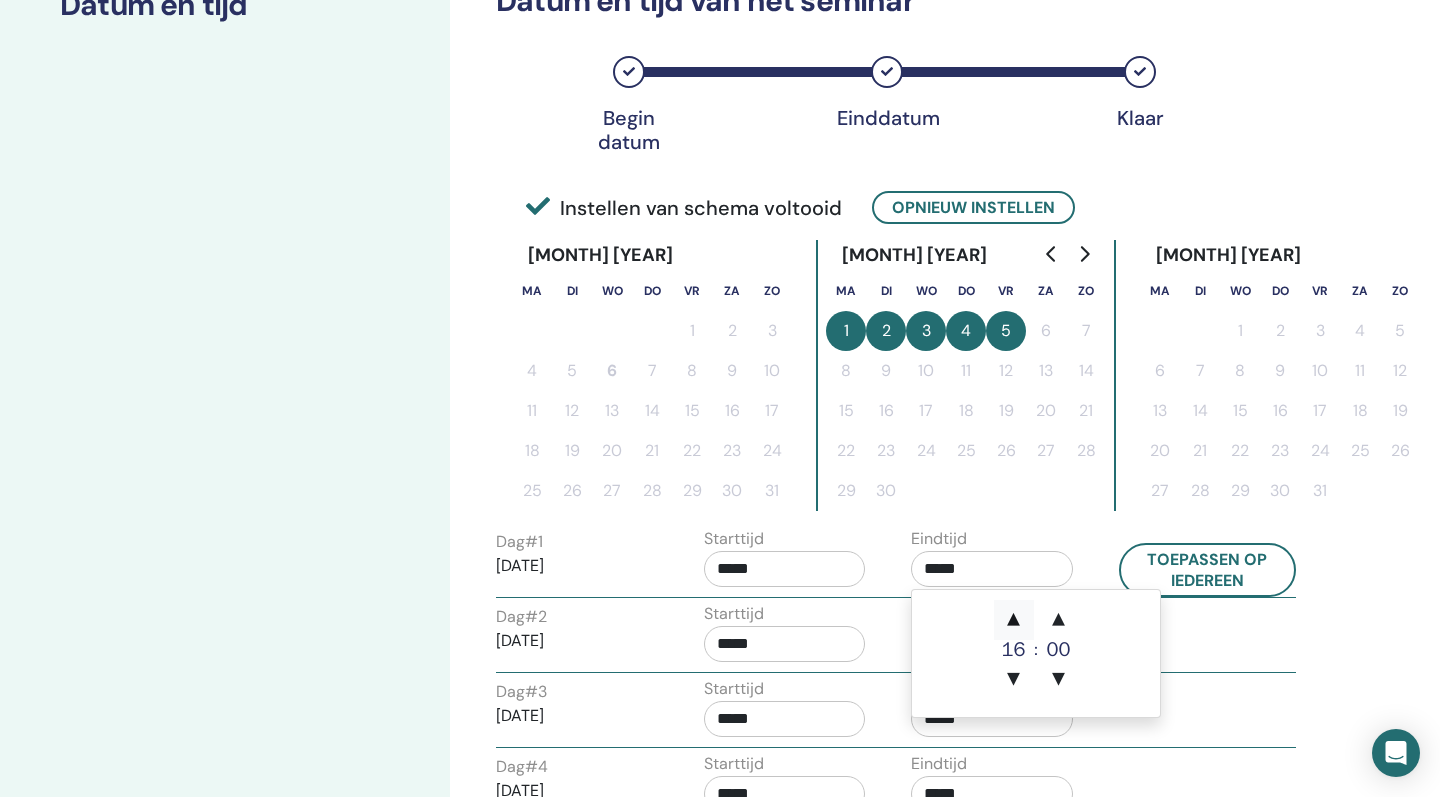 click on "▲" at bounding box center [1014, 620] 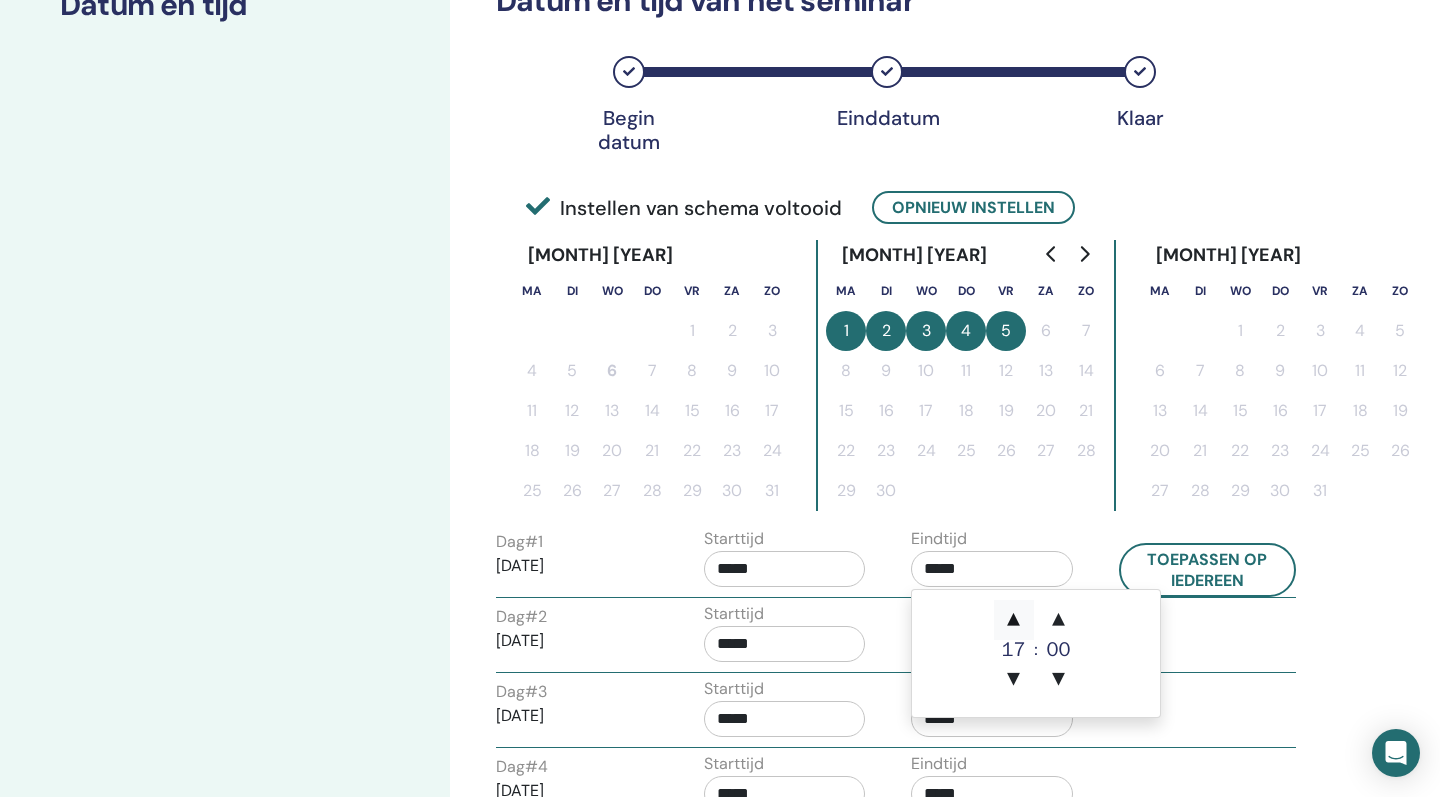 click on "▲" at bounding box center [1014, 620] 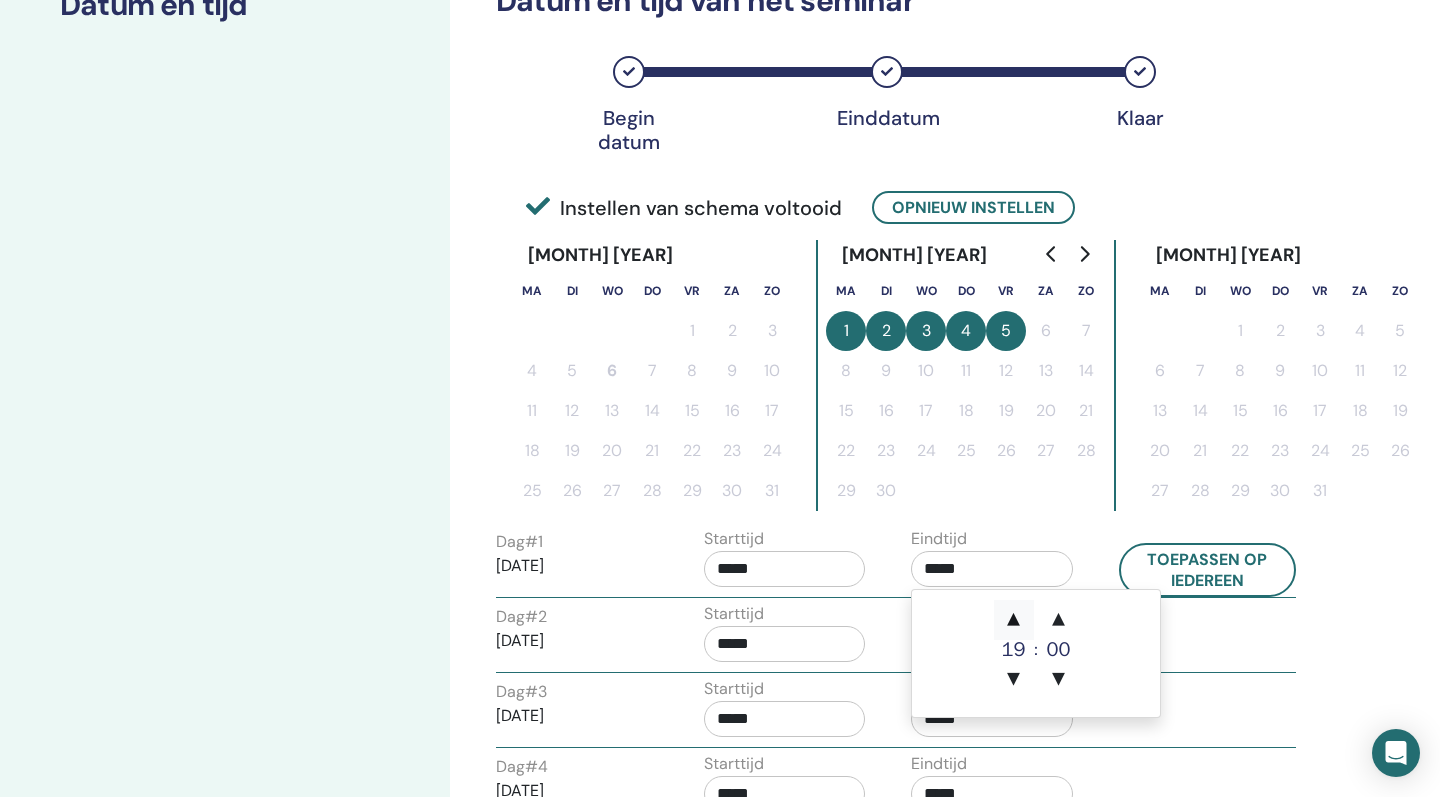click on "▲" at bounding box center (1014, 620) 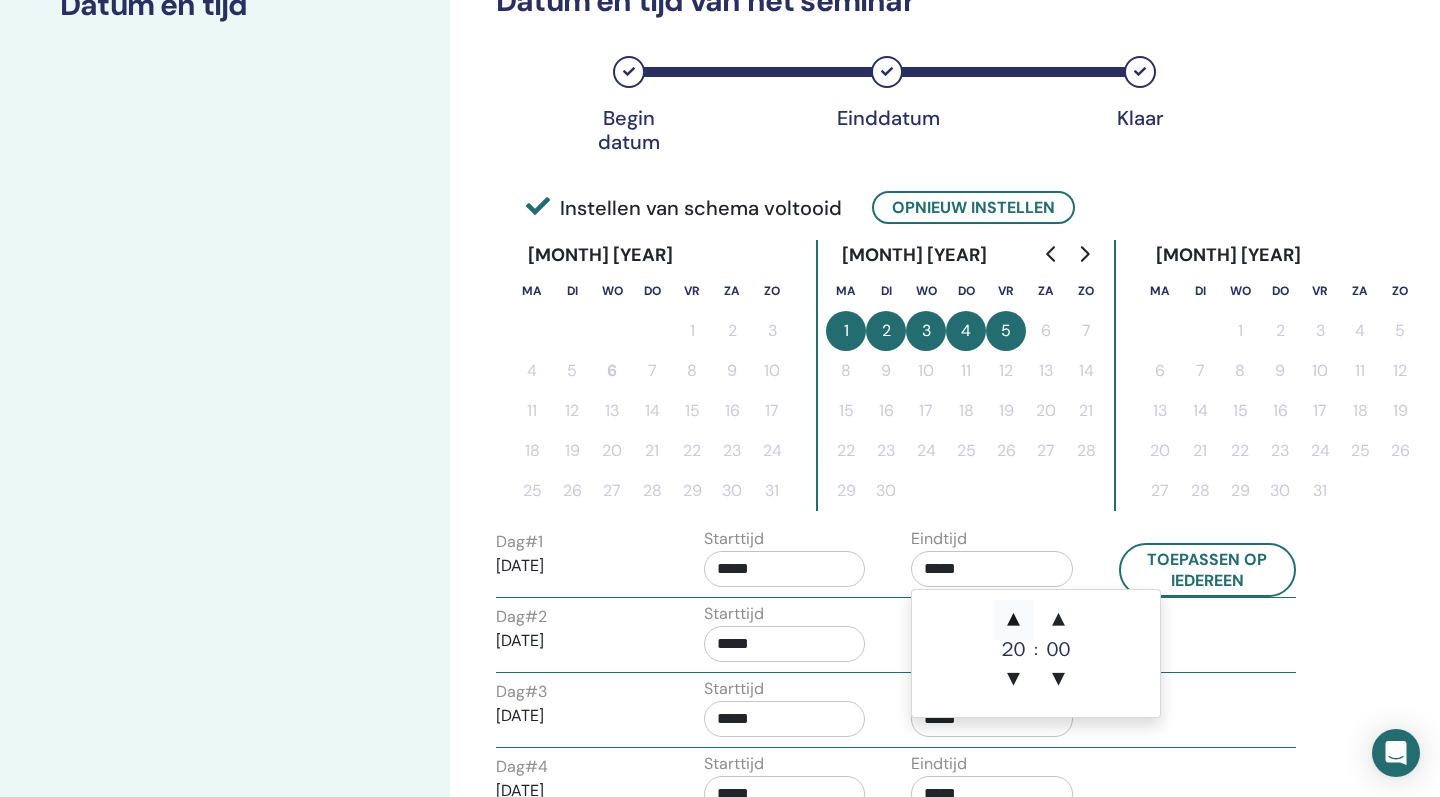 click on "▲" at bounding box center [1014, 620] 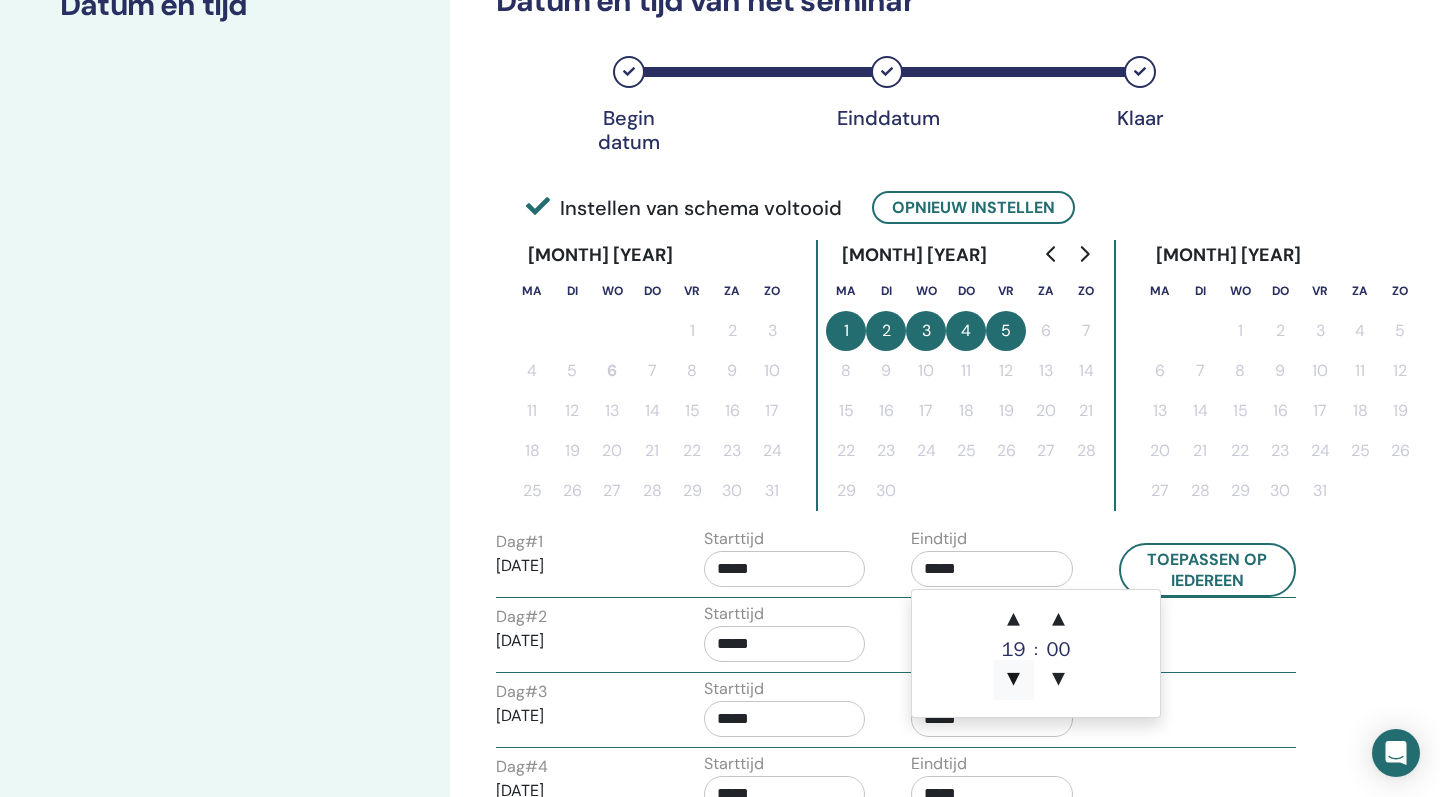 click on "▼" at bounding box center [1014, 680] 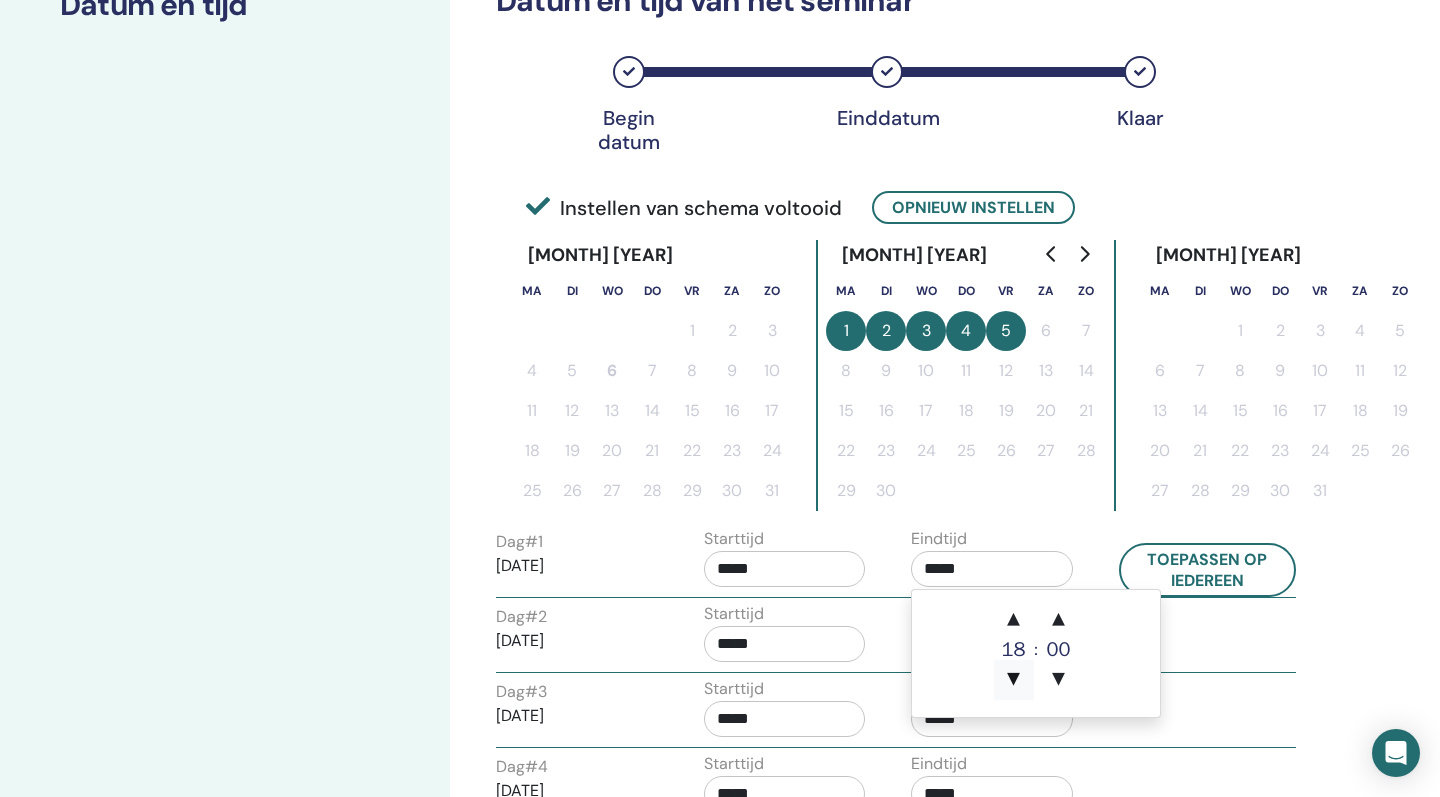 click on "▼" at bounding box center (1014, 680) 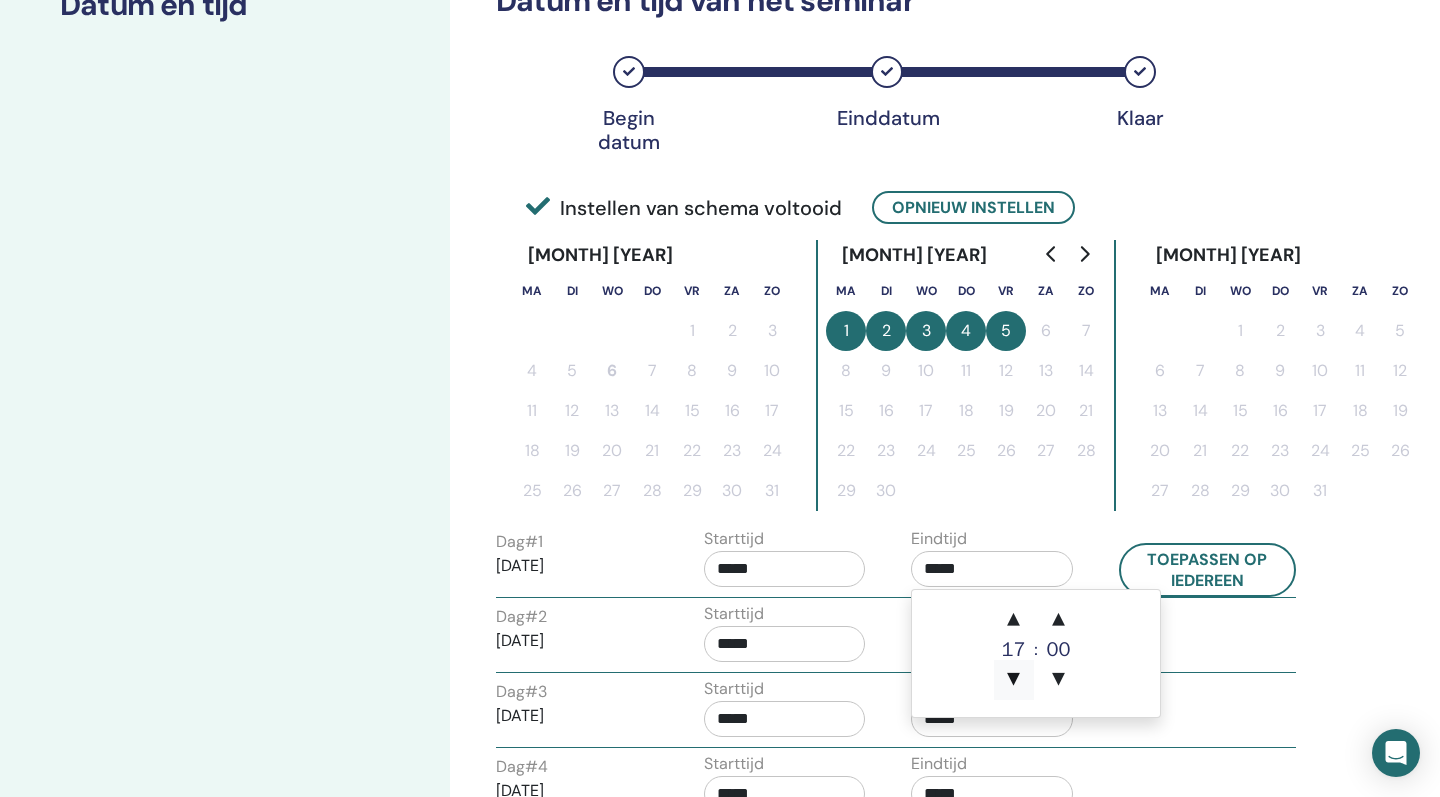 click on "▼" at bounding box center (1014, 680) 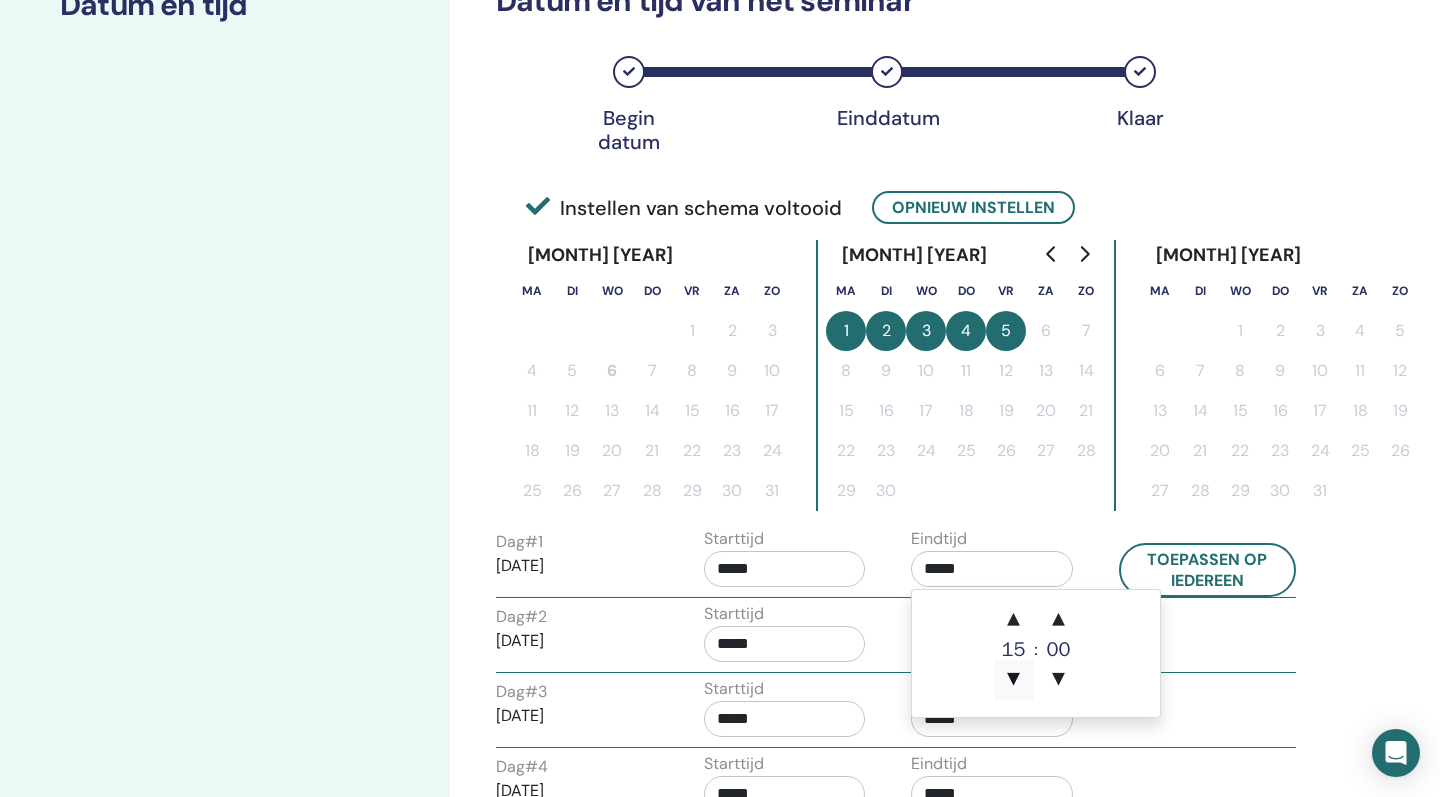 click on "▼" at bounding box center [1014, 680] 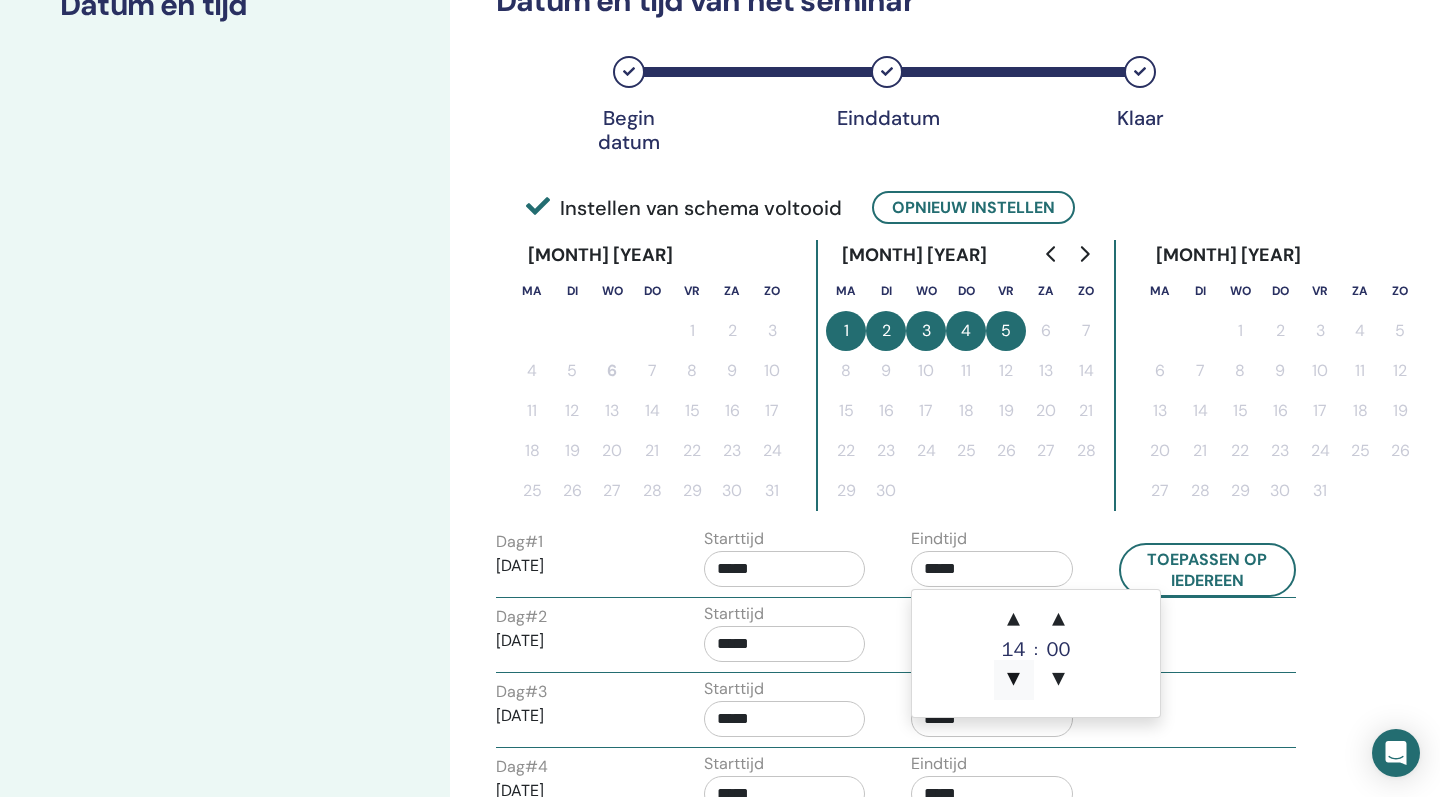 click on "▼" at bounding box center [1014, 680] 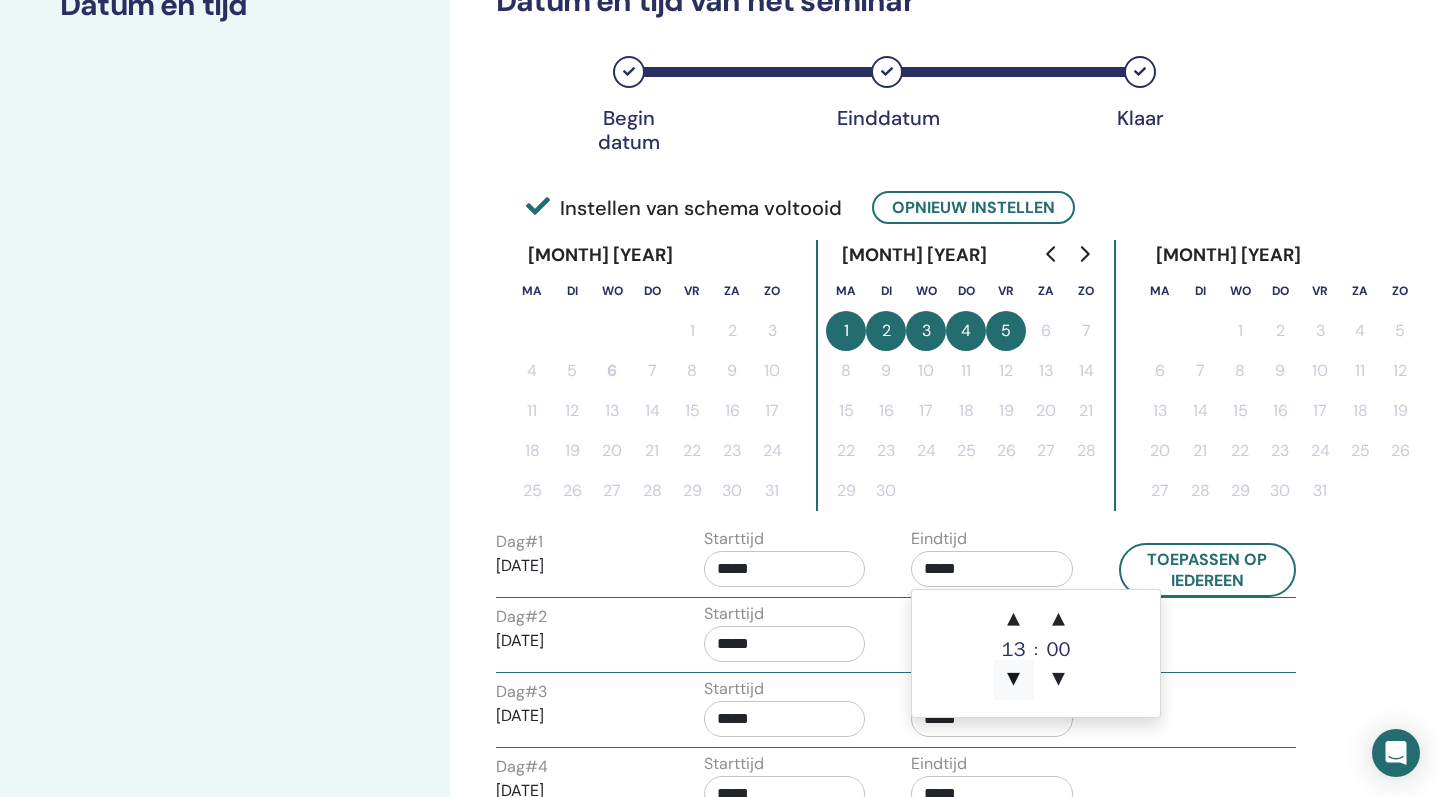 click on "▼" at bounding box center (1014, 680) 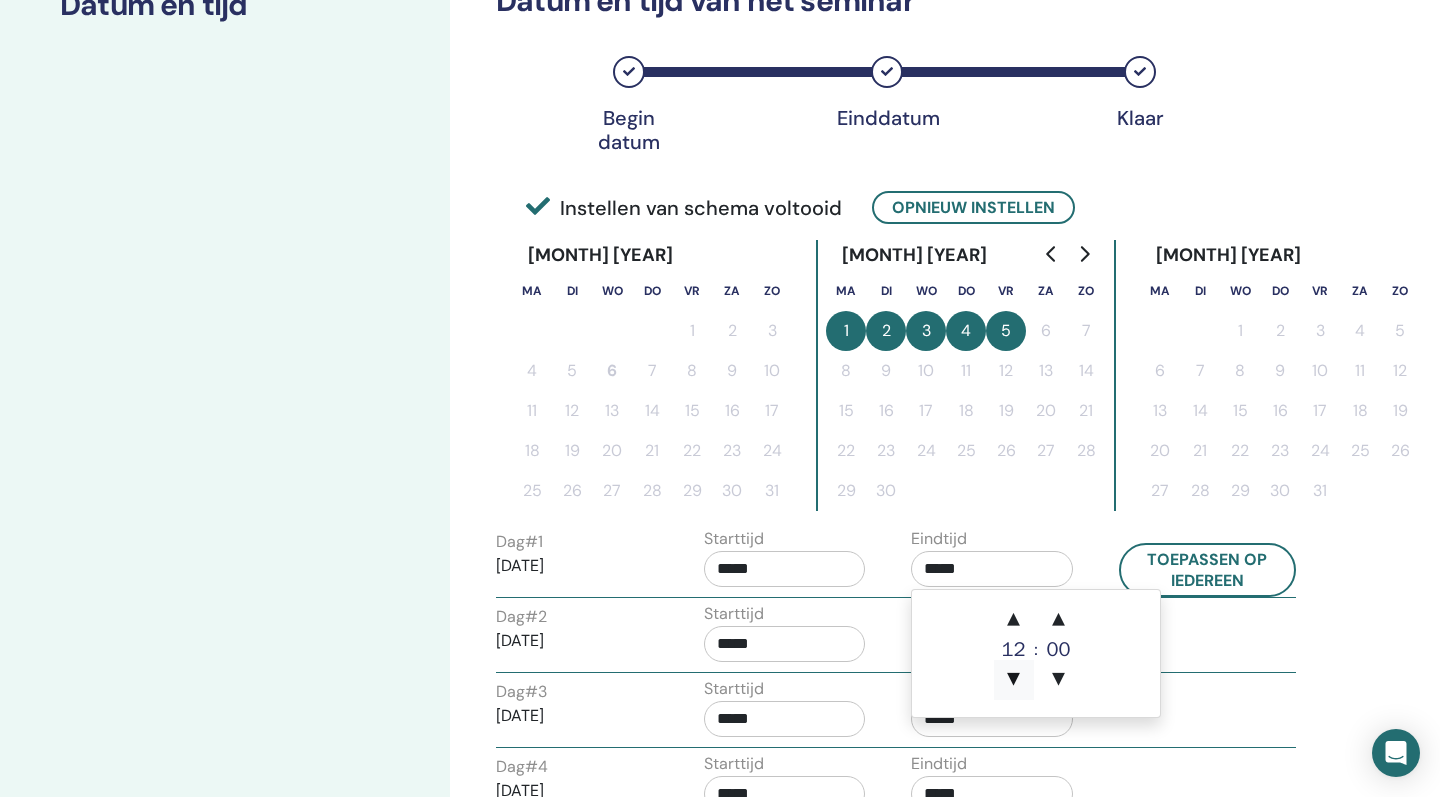 click on "▼" at bounding box center [1014, 680] 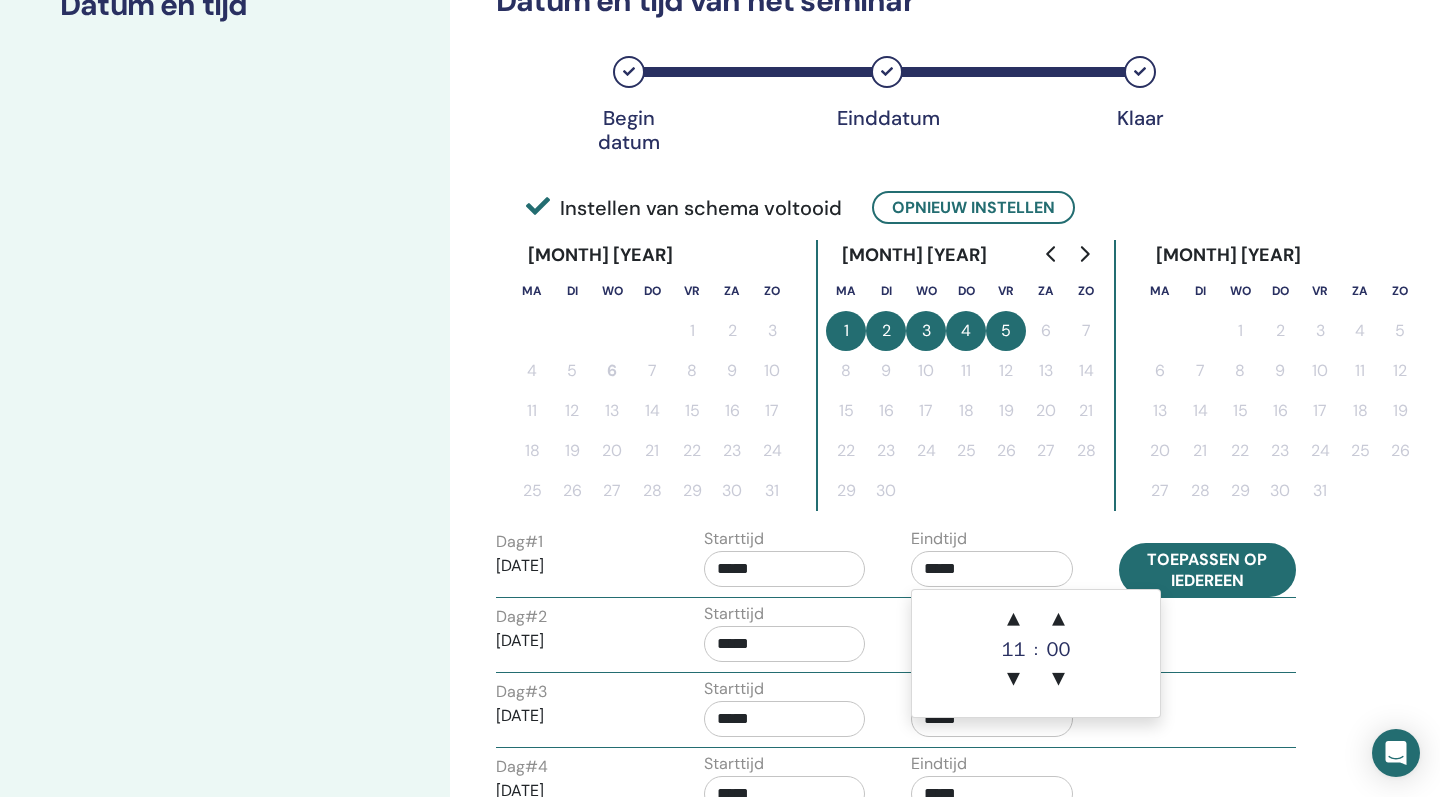 click on "Toepassen op iedereen" at bounding box center [1208, 570] 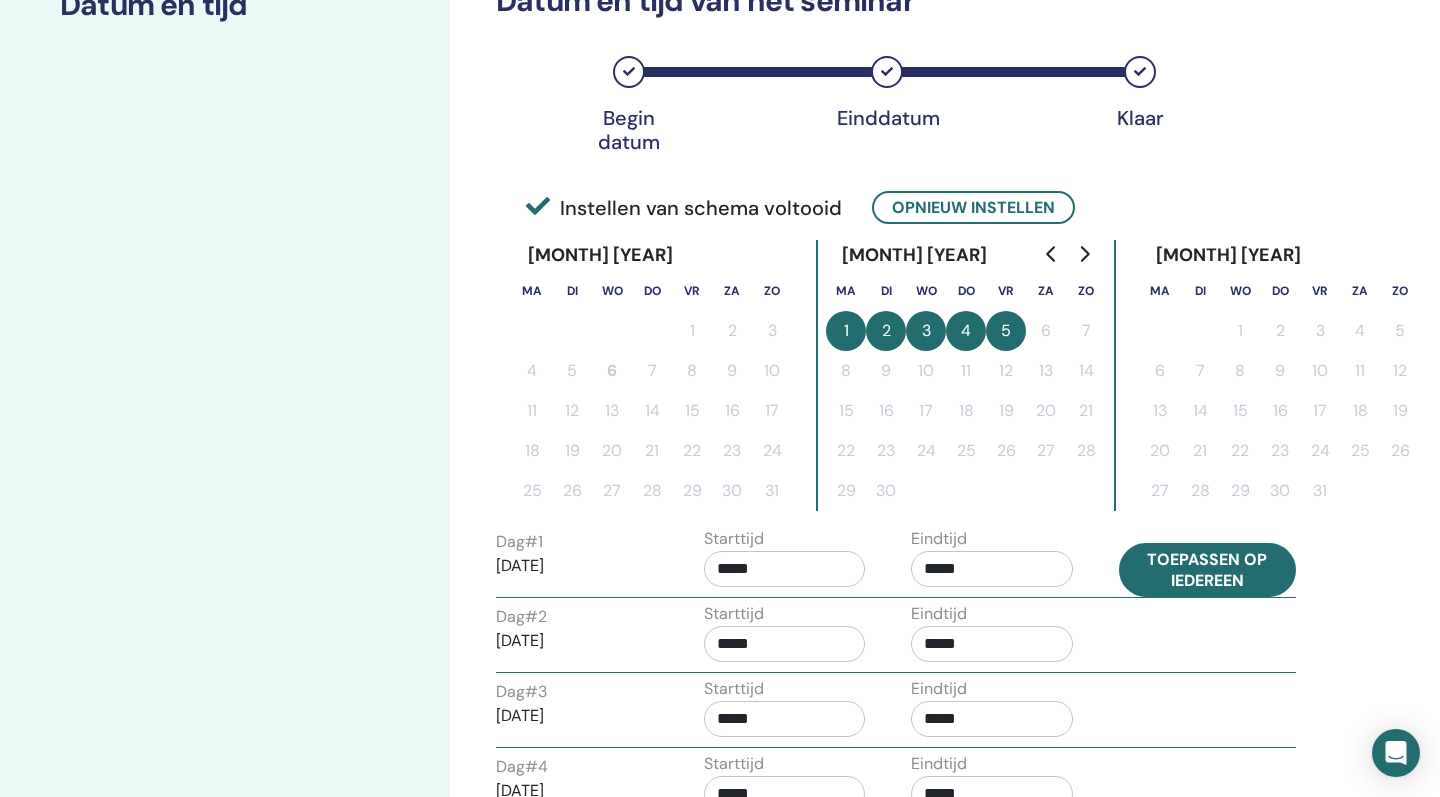 type on "*****" 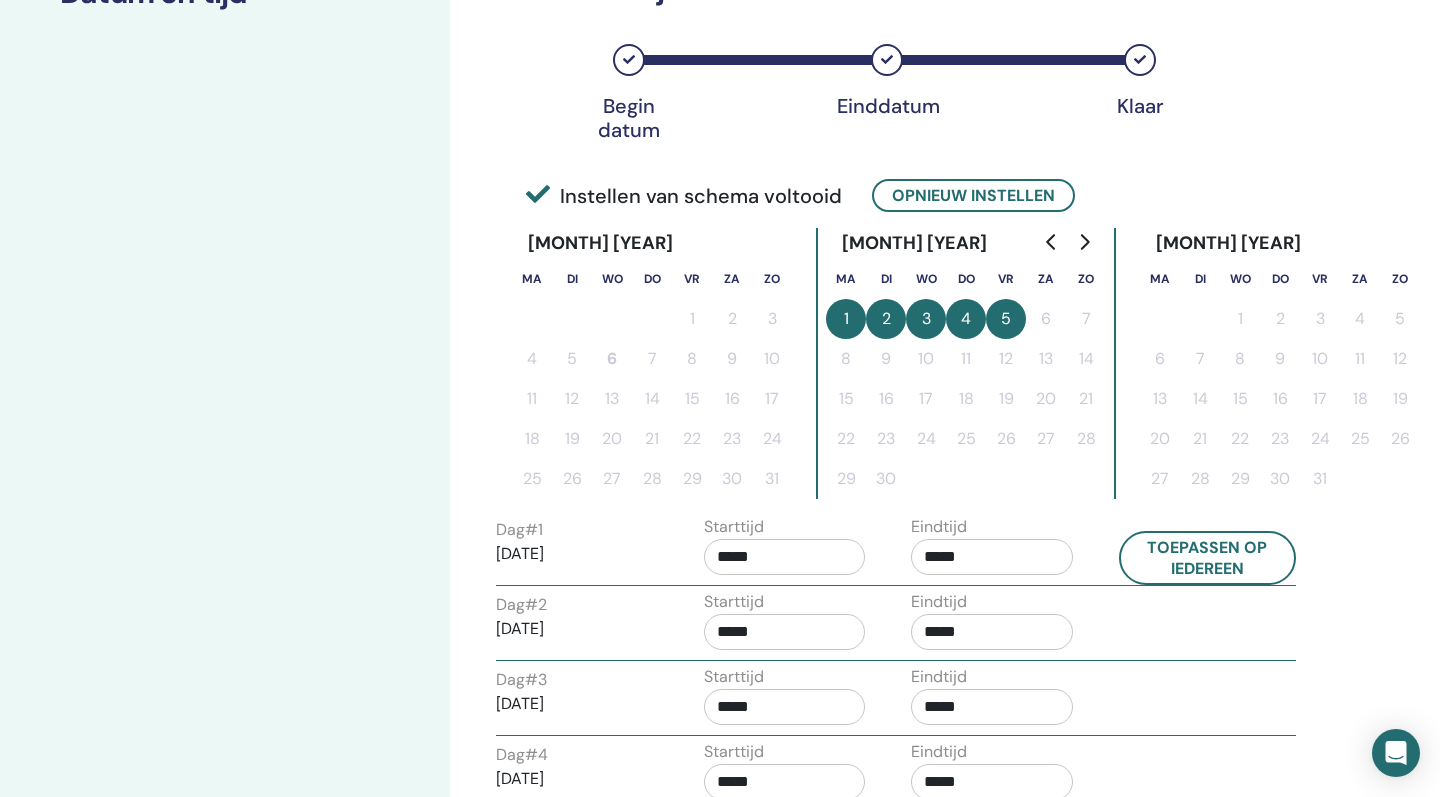 scroll, scrollTop: 319, scrollLeft: 0, axis: vertical 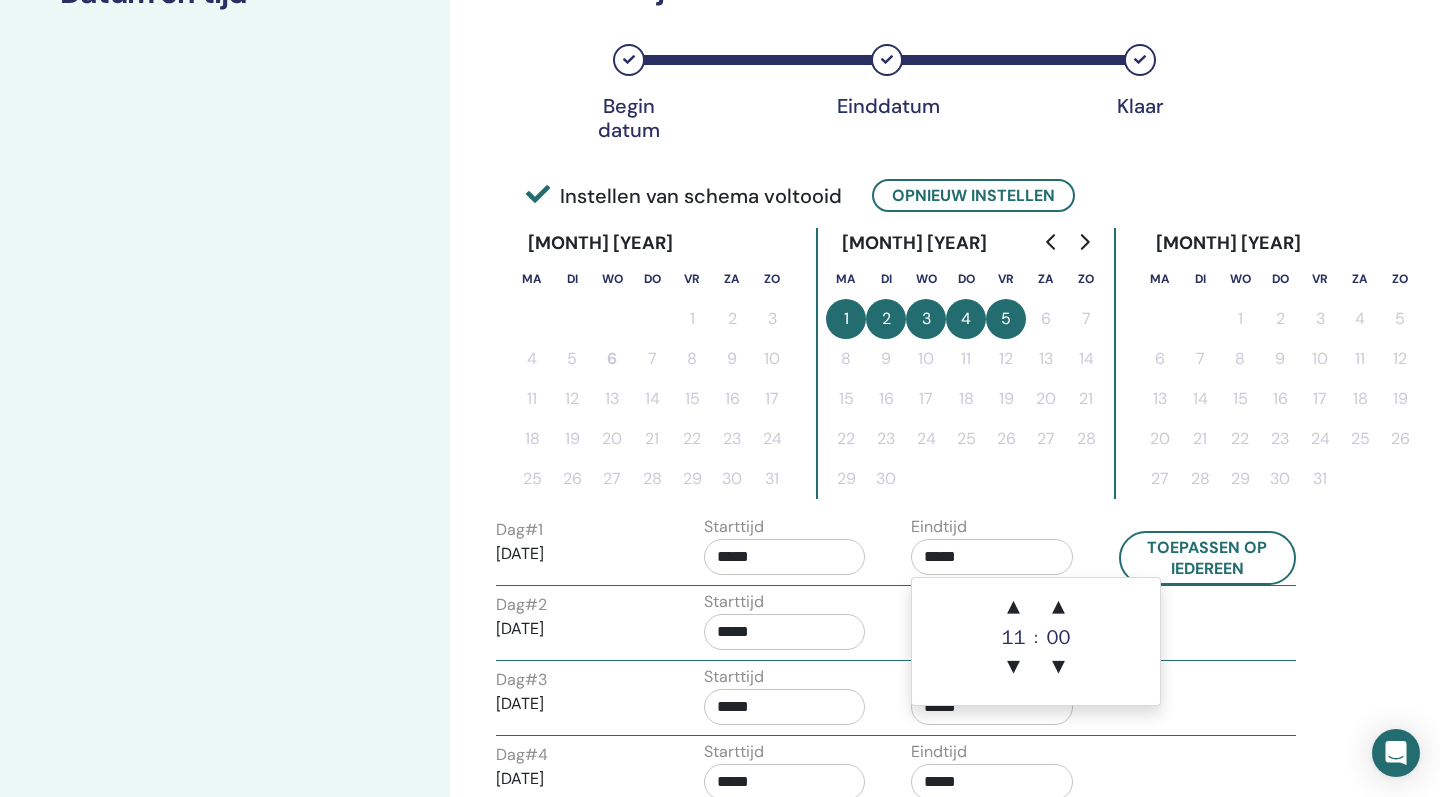 click on "*****" at bounding box center (992, 557) 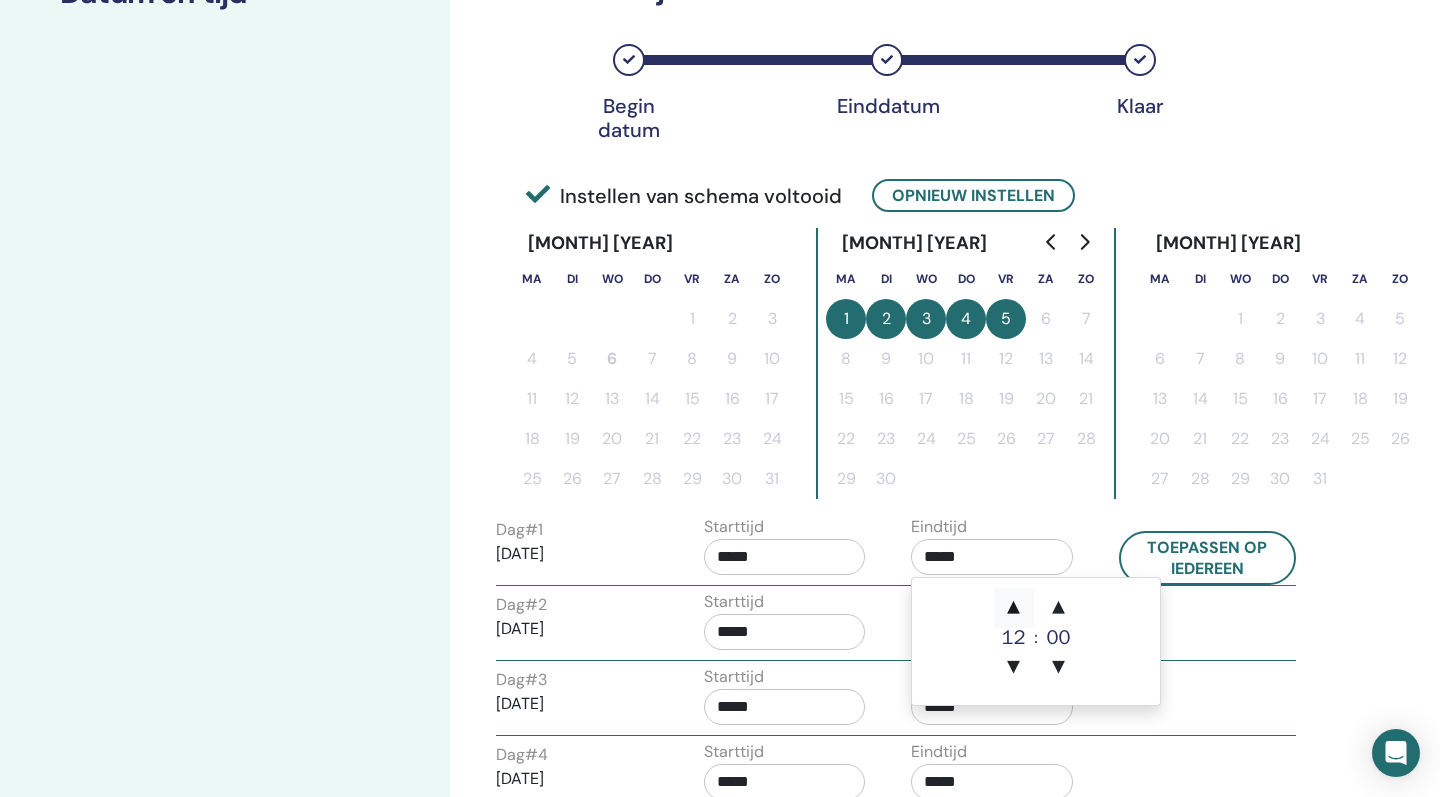 click on "▲" at bounding box center [1014, 608] 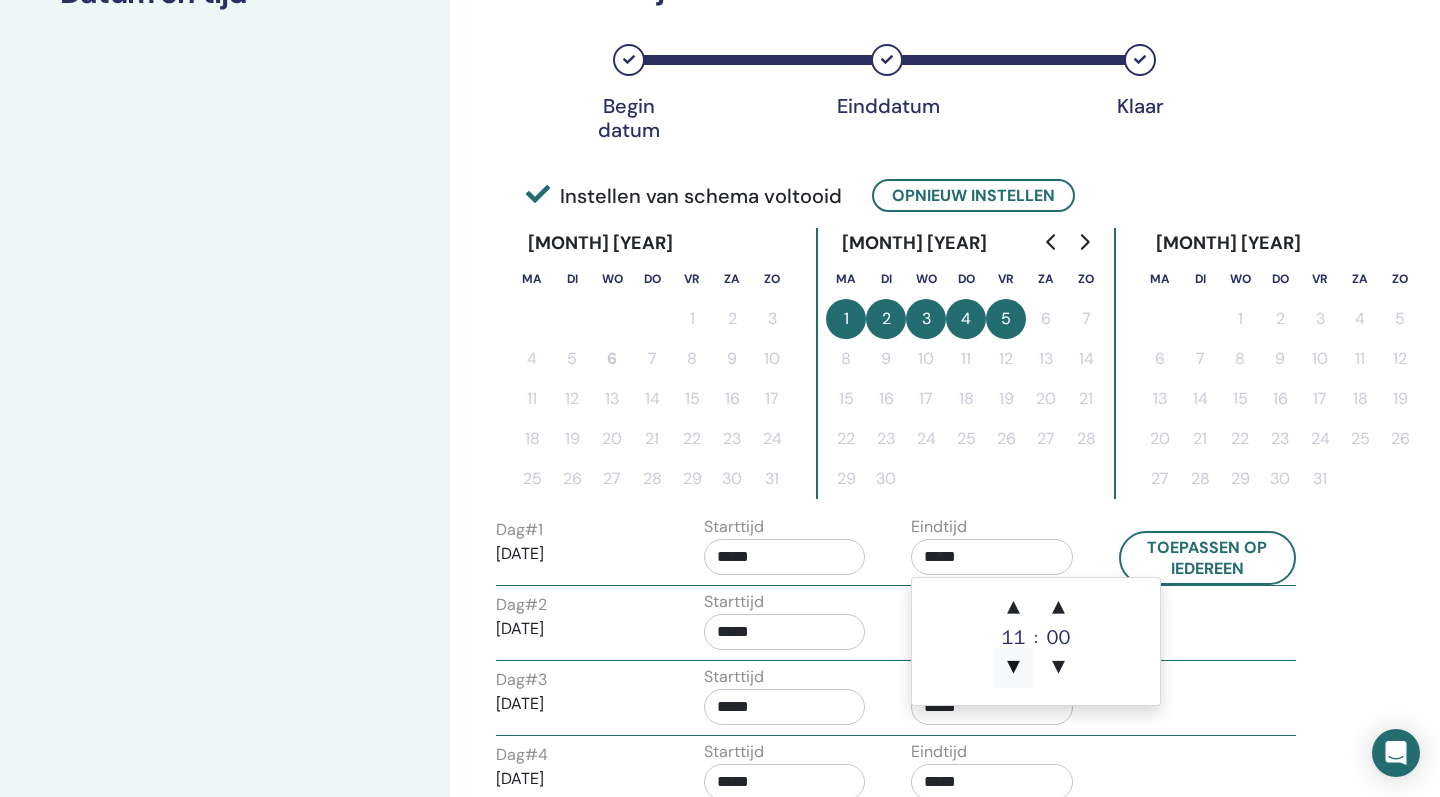 click on "▼" at bounding box center [1014, 668] 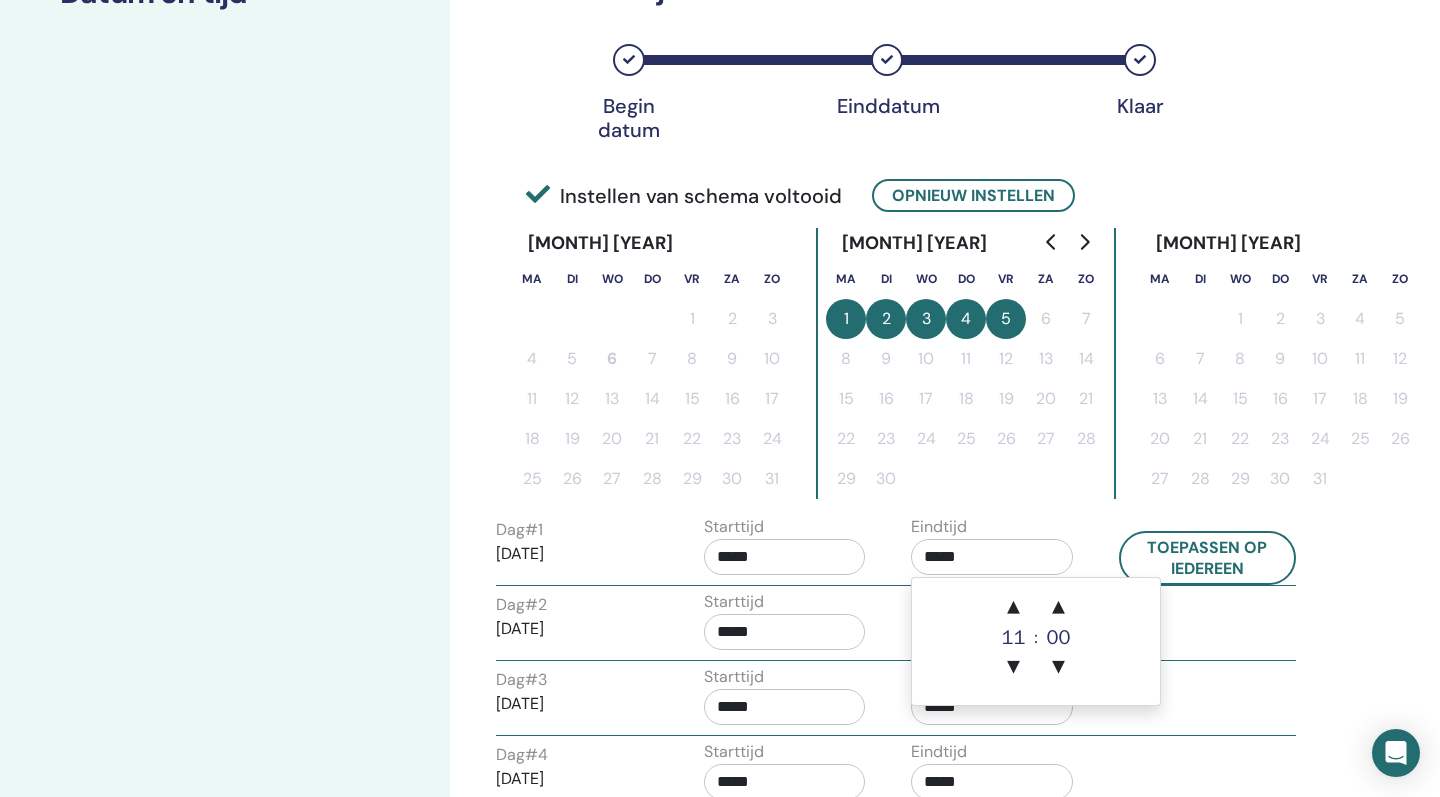 click on "*****" at bounding box center [992, 557] 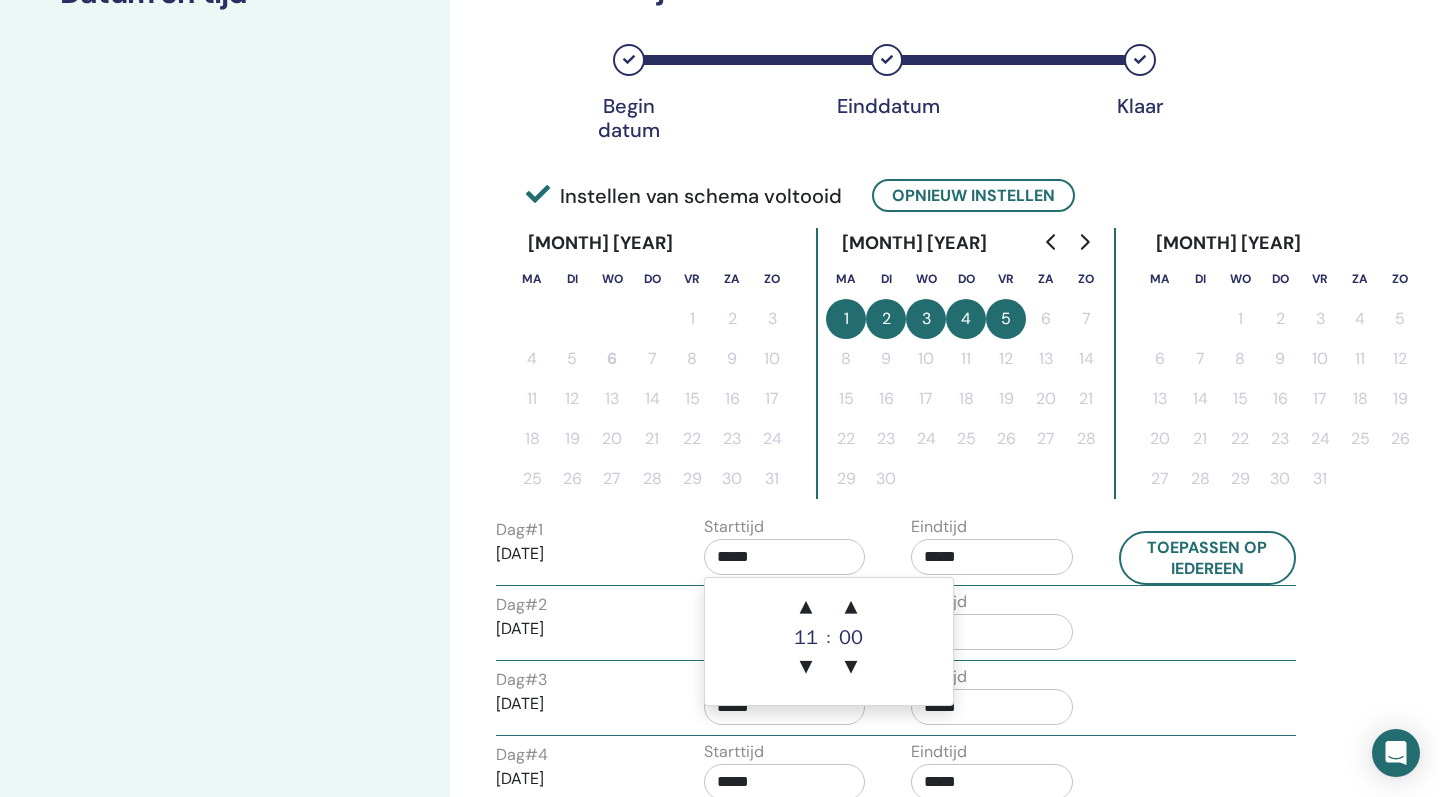 click on "*****" at bounding box center [785, 557] 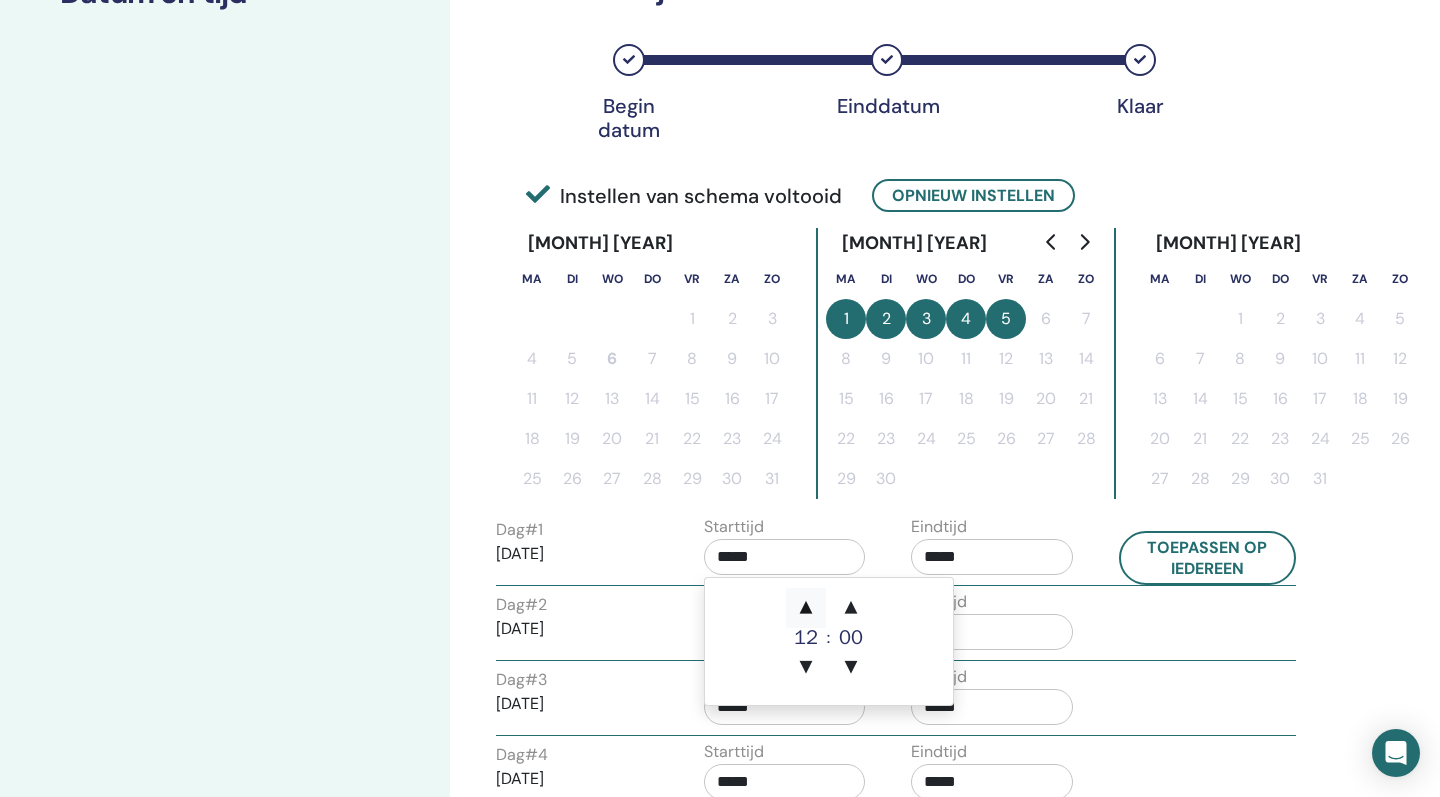 click on "▲" at bounding box center (806, 608) 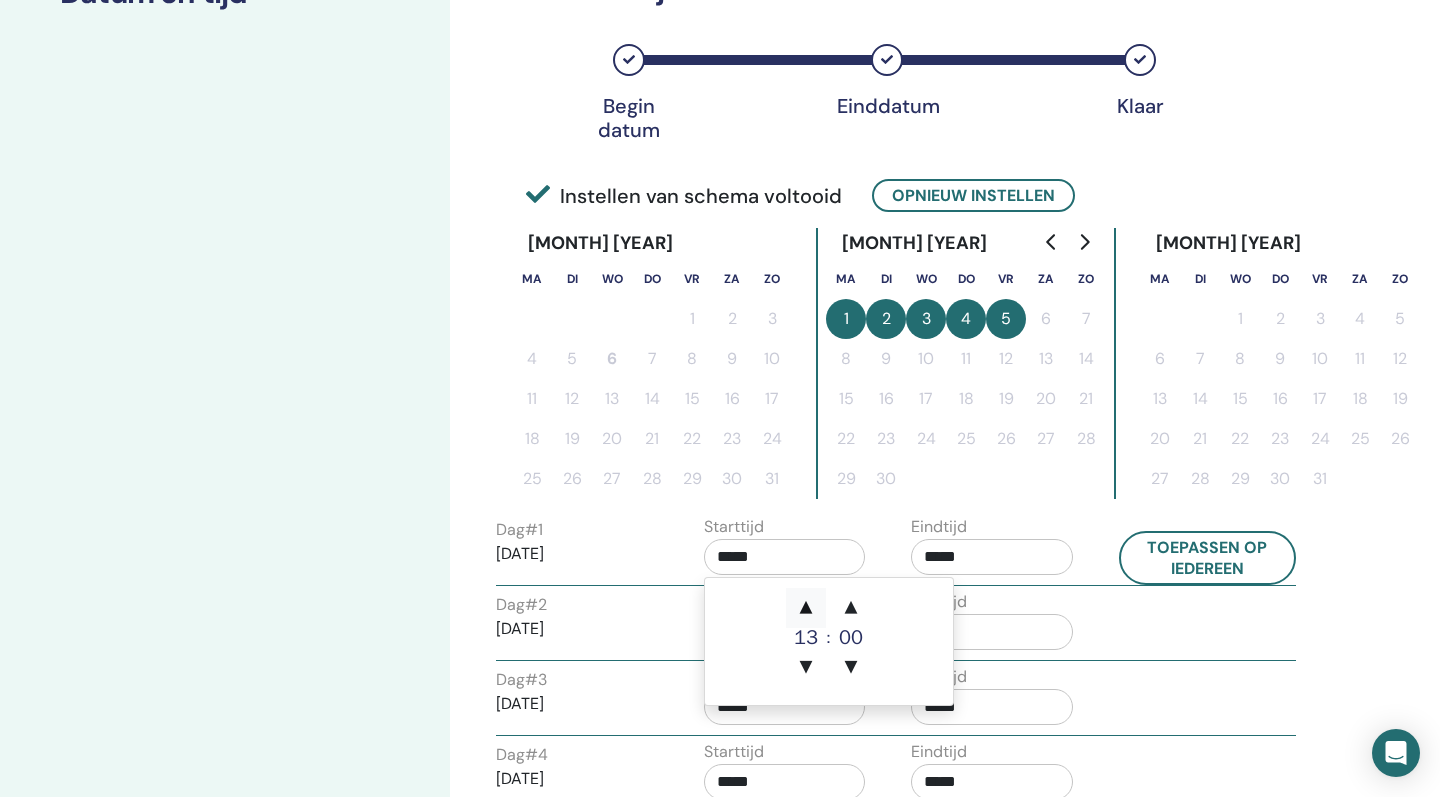 click on "▲" at bounding box center [806, 608] 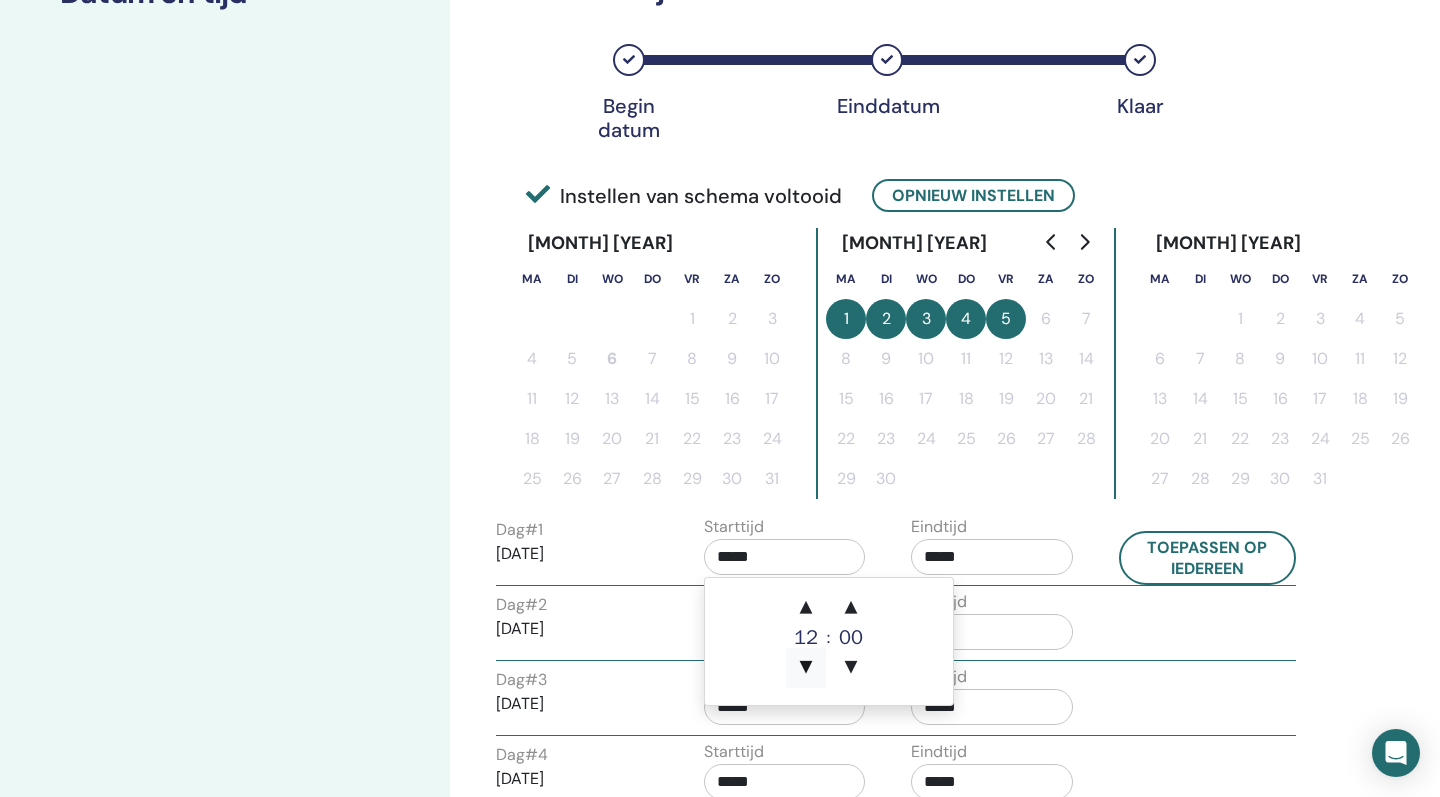 click on "▼" at bounding box center (806, 668) 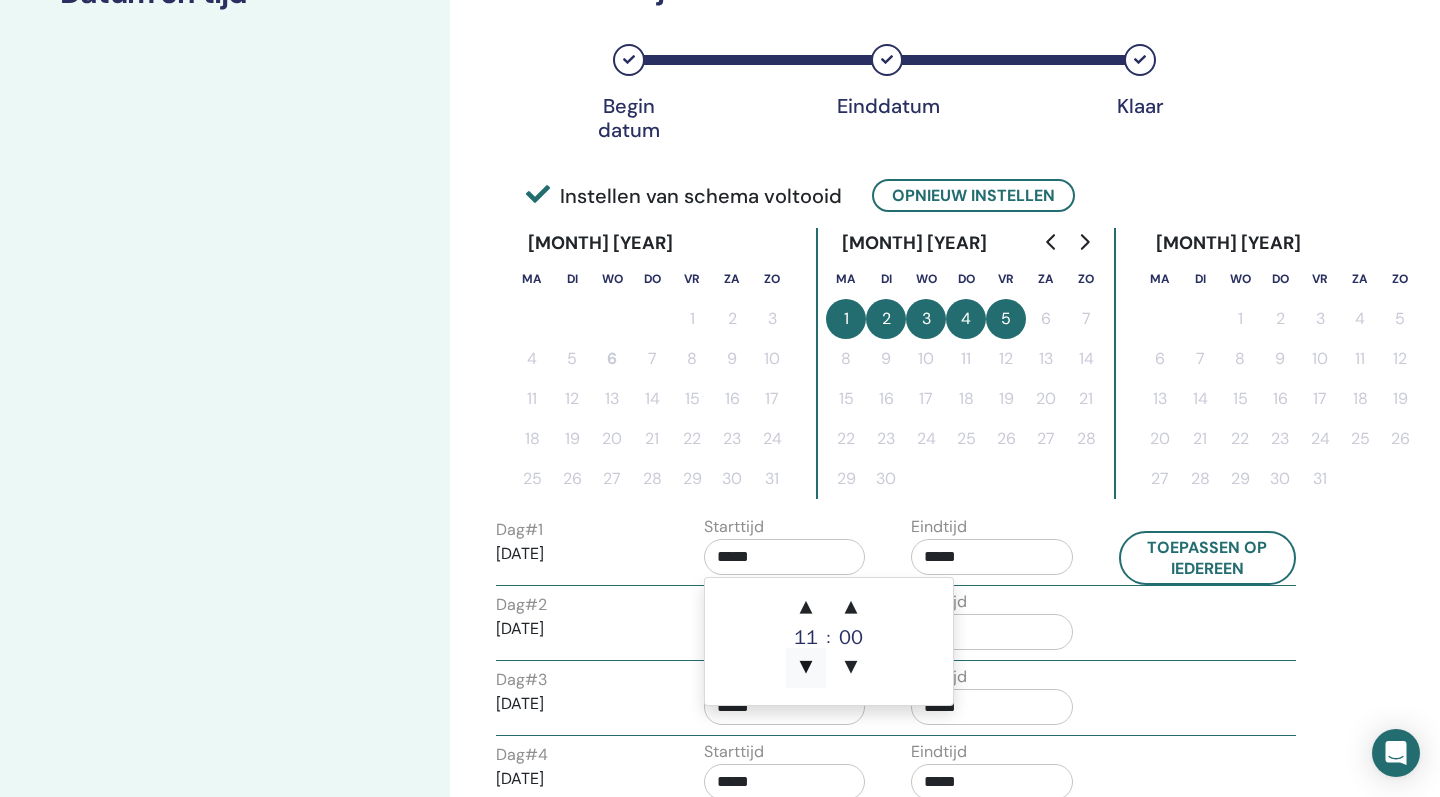 click on "▼" at bounding box center [806, 668] 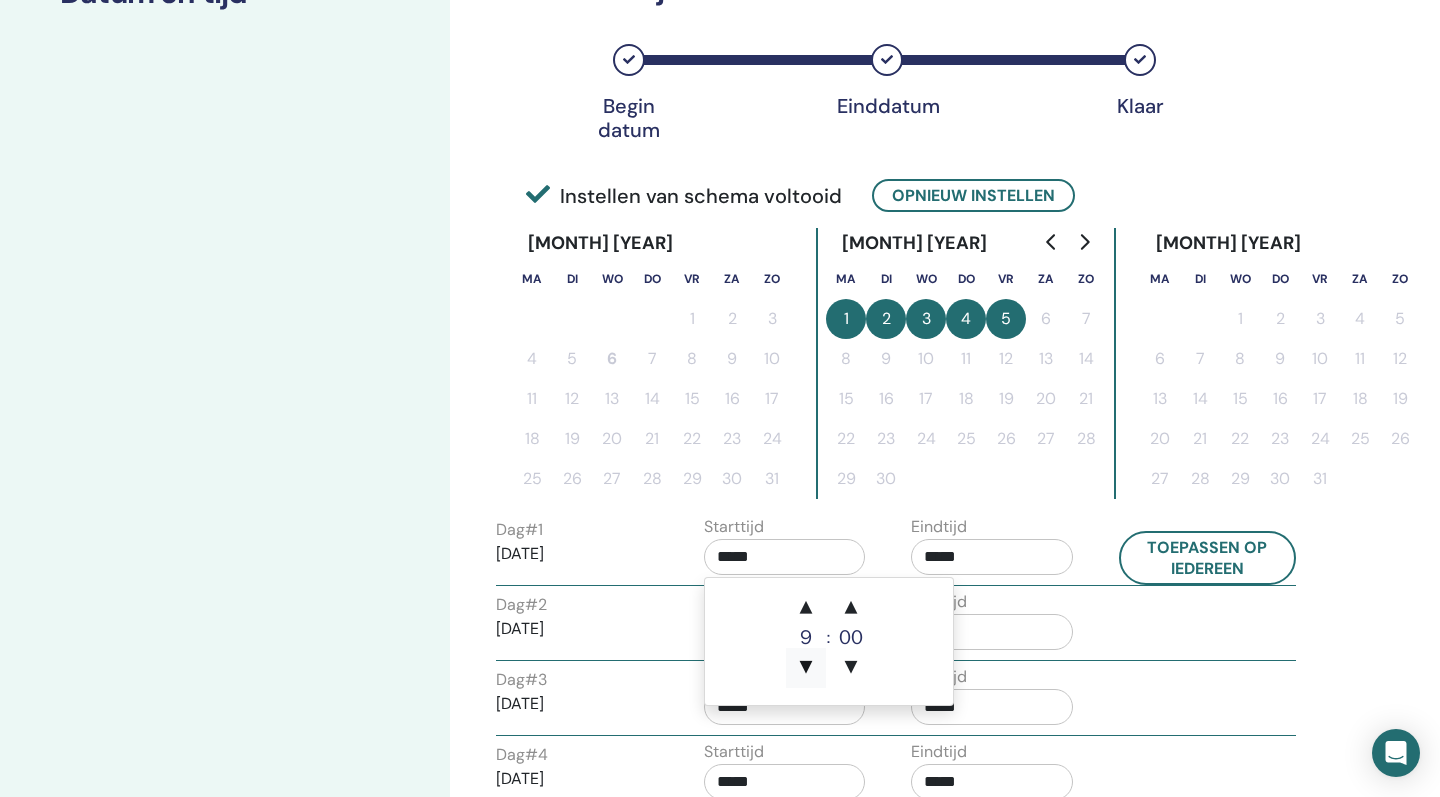 click on "▼" at bounding box center [806, 668] 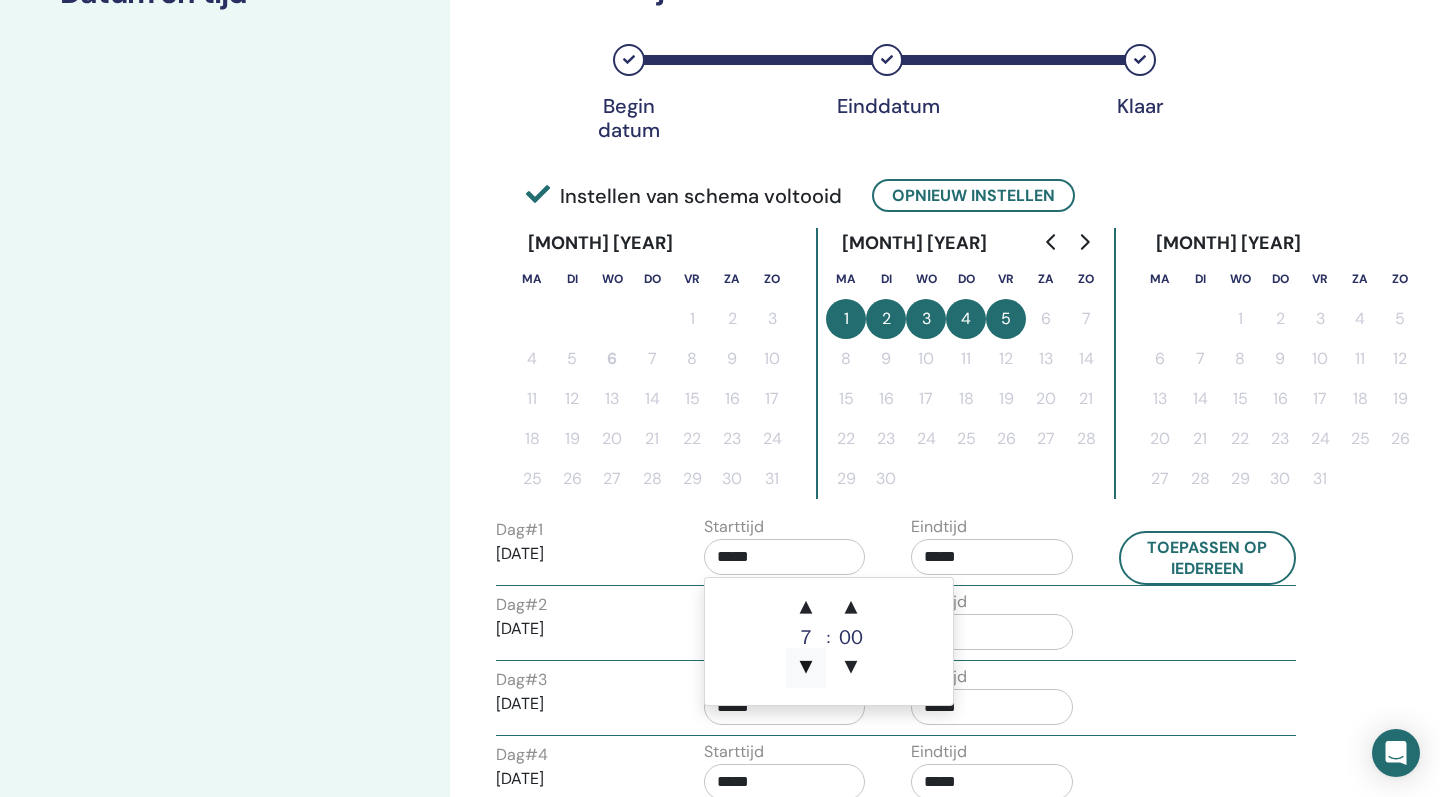 click on "▼" at bounding box center [806, 668] 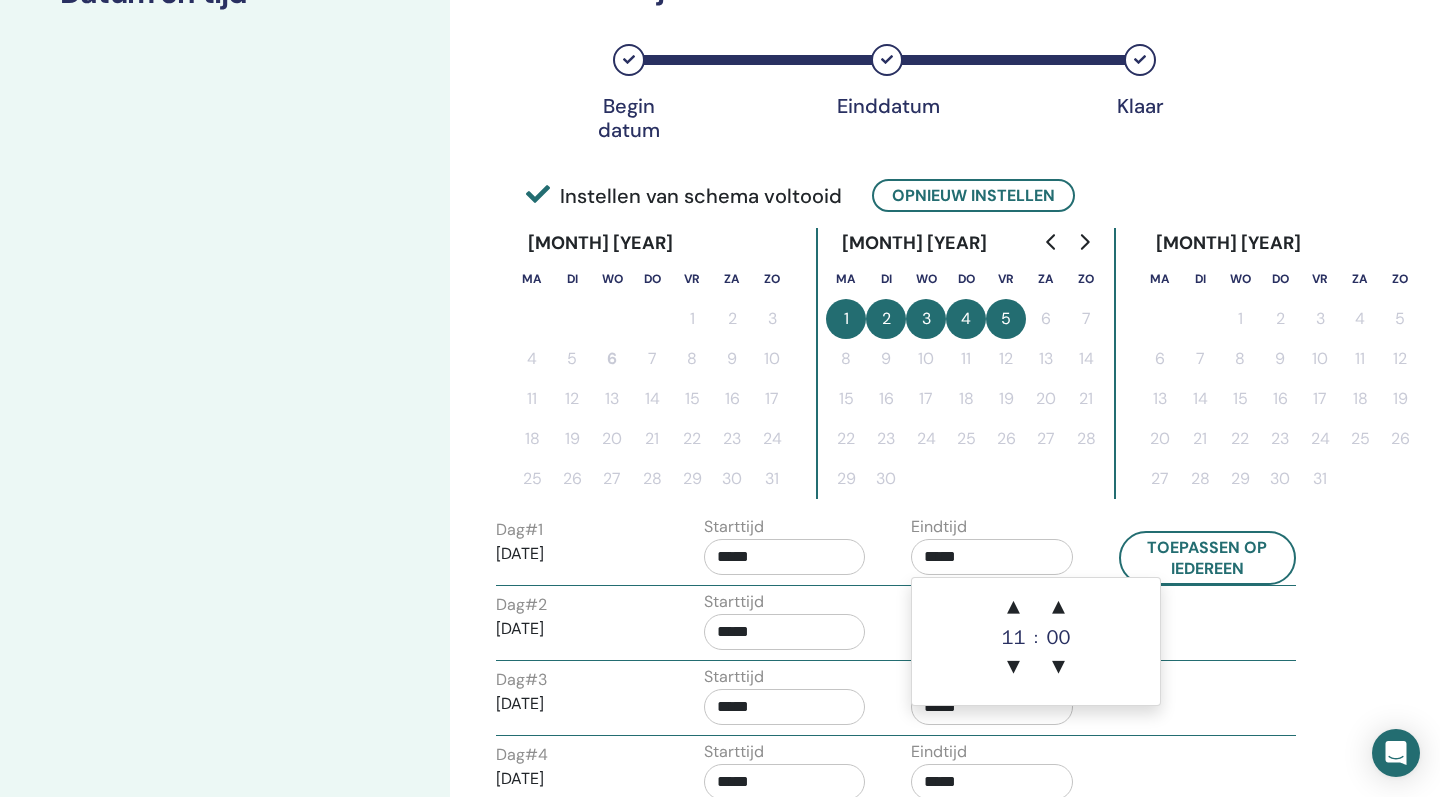 click on "*****" at bounding box center [992, 557] 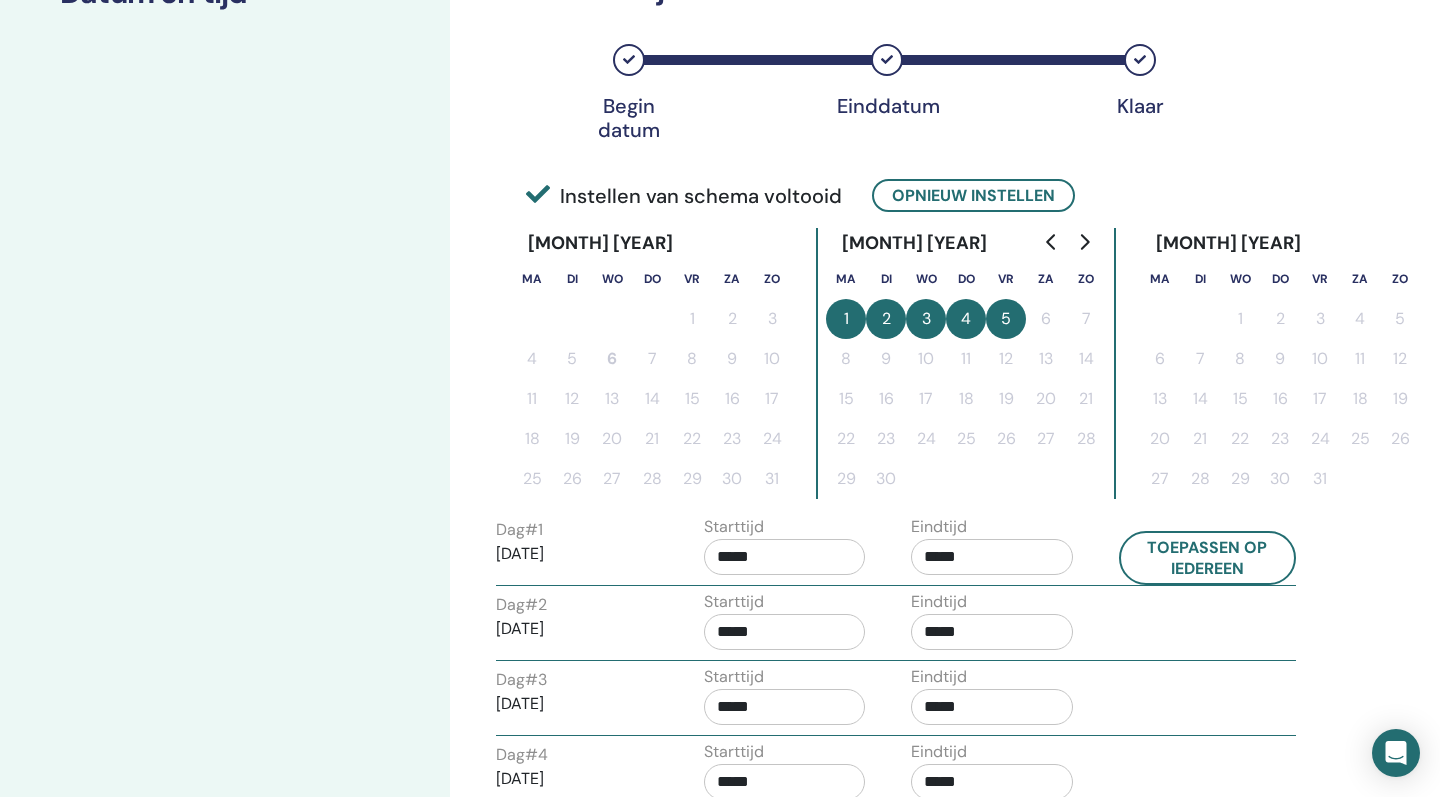 click on "*****" at bounding box center [992, 557] 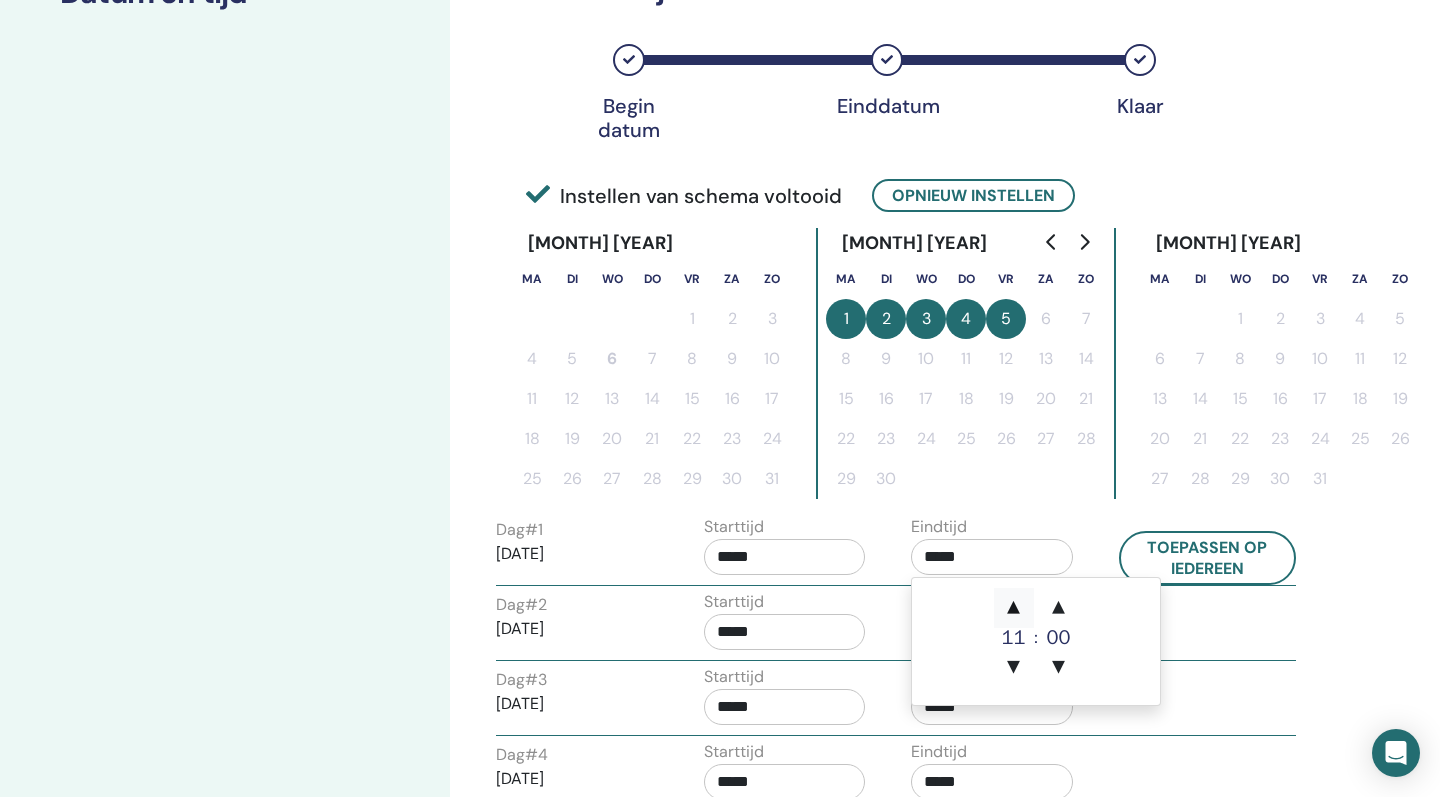 click on "▲" at bounding box center [1014, 608] 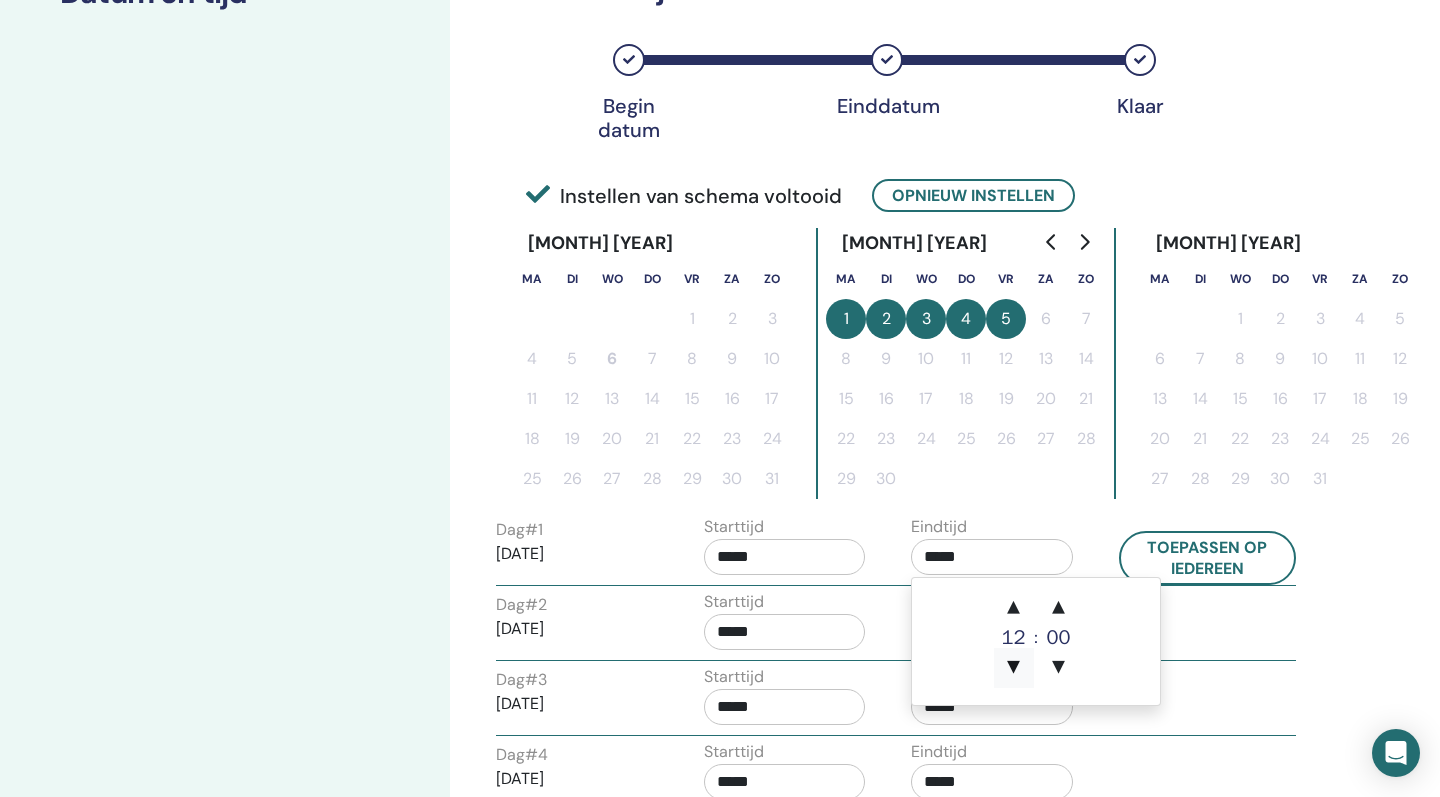 click on "▼" at bounding box center (1014, 668) 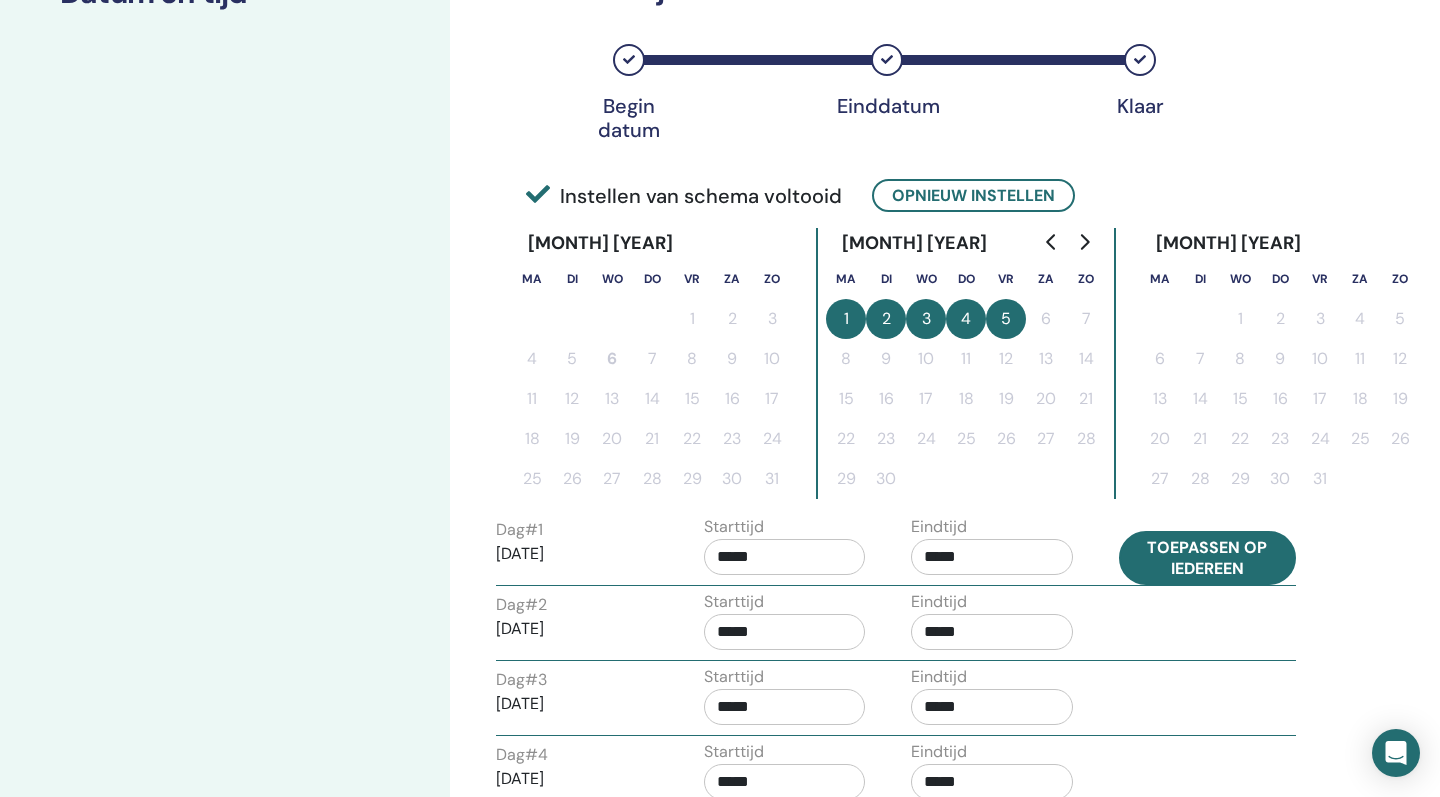 click on "Toepassen op iedereen" at bounding box center [1208, 558] 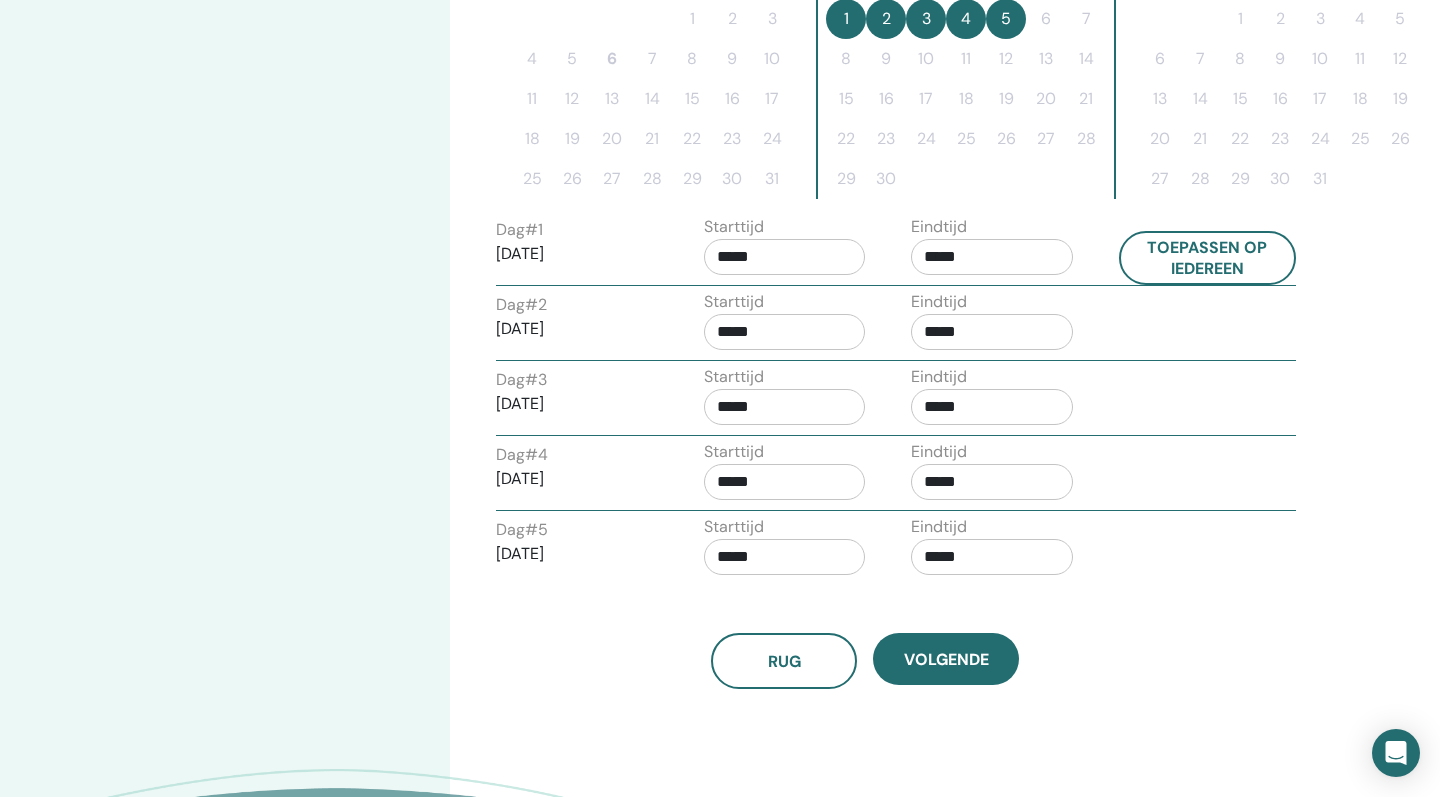scroll, scrollTop: 631, scrollLeft: 0, axis: vertical 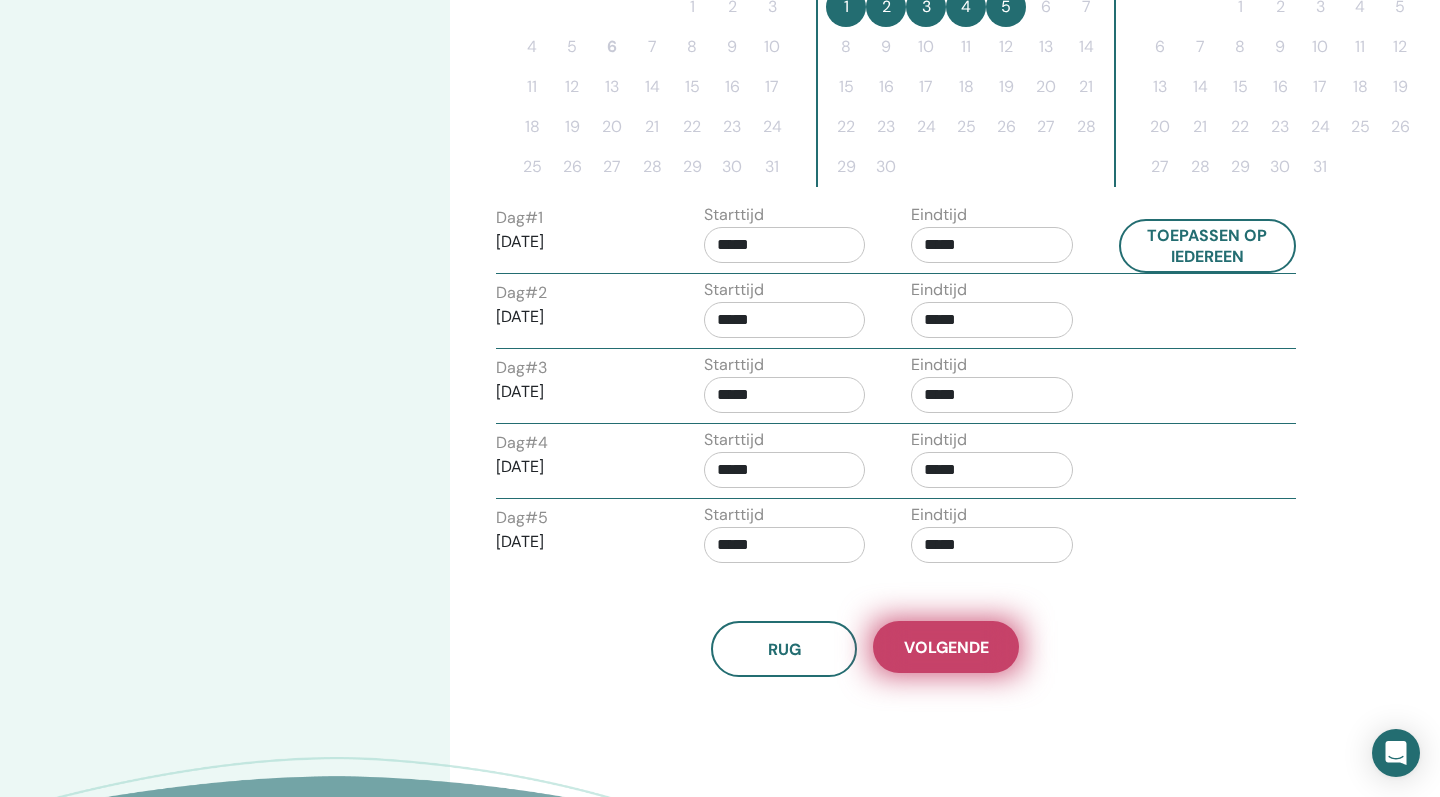 click on "Volgende" at bounding box center (946, 647) 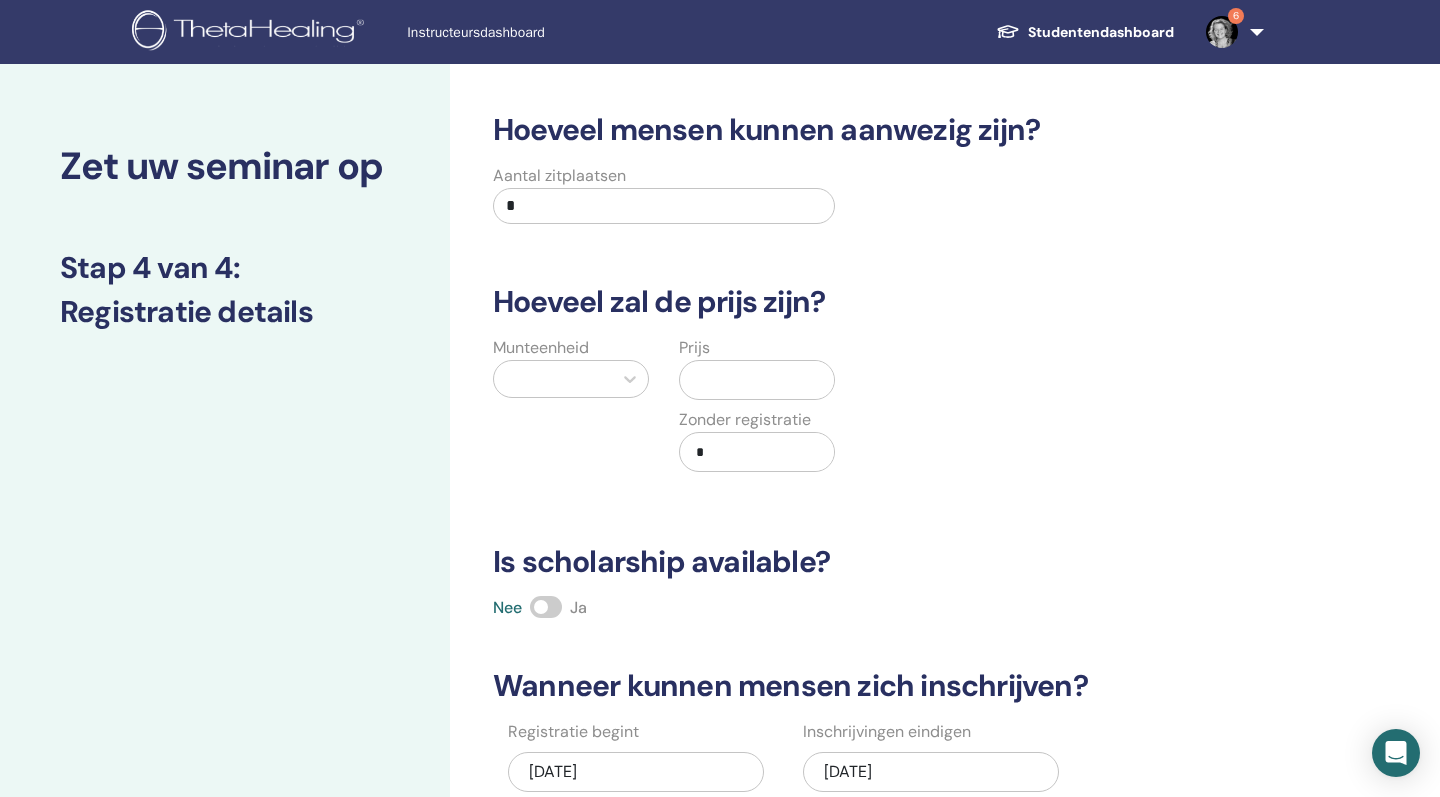 scroll, scrollTop: 0, scrollLeft: 0, axis: both 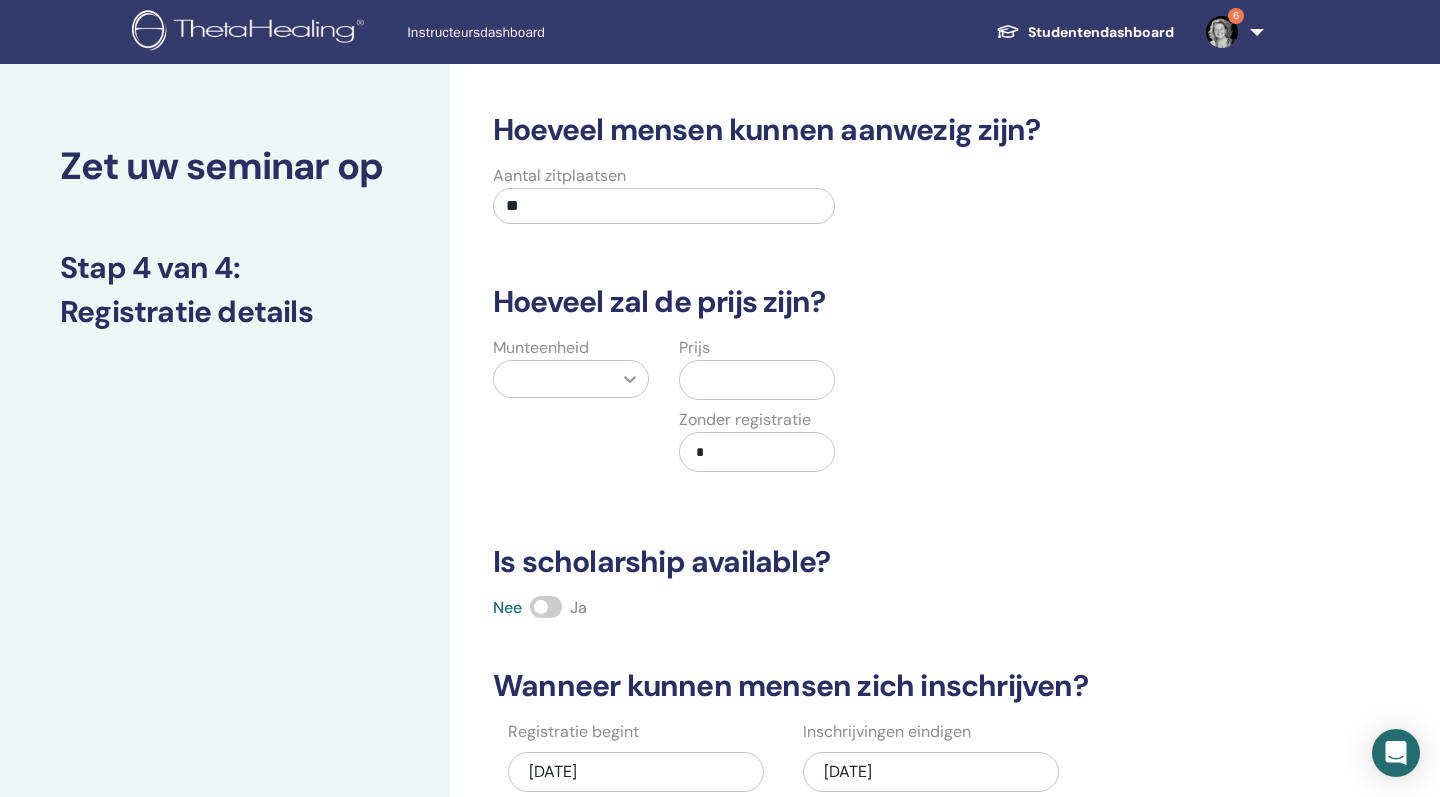 type on "**" 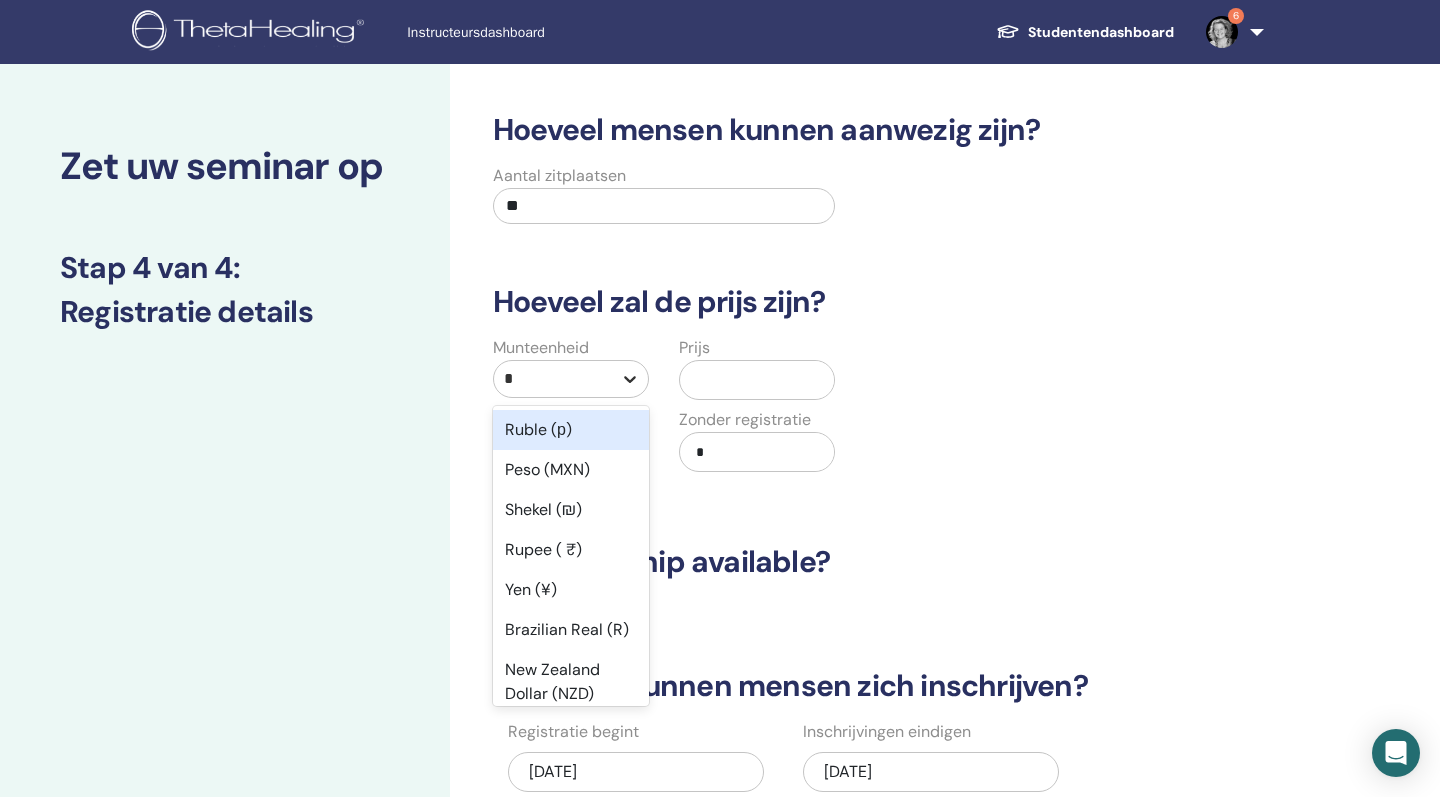 type on "**" 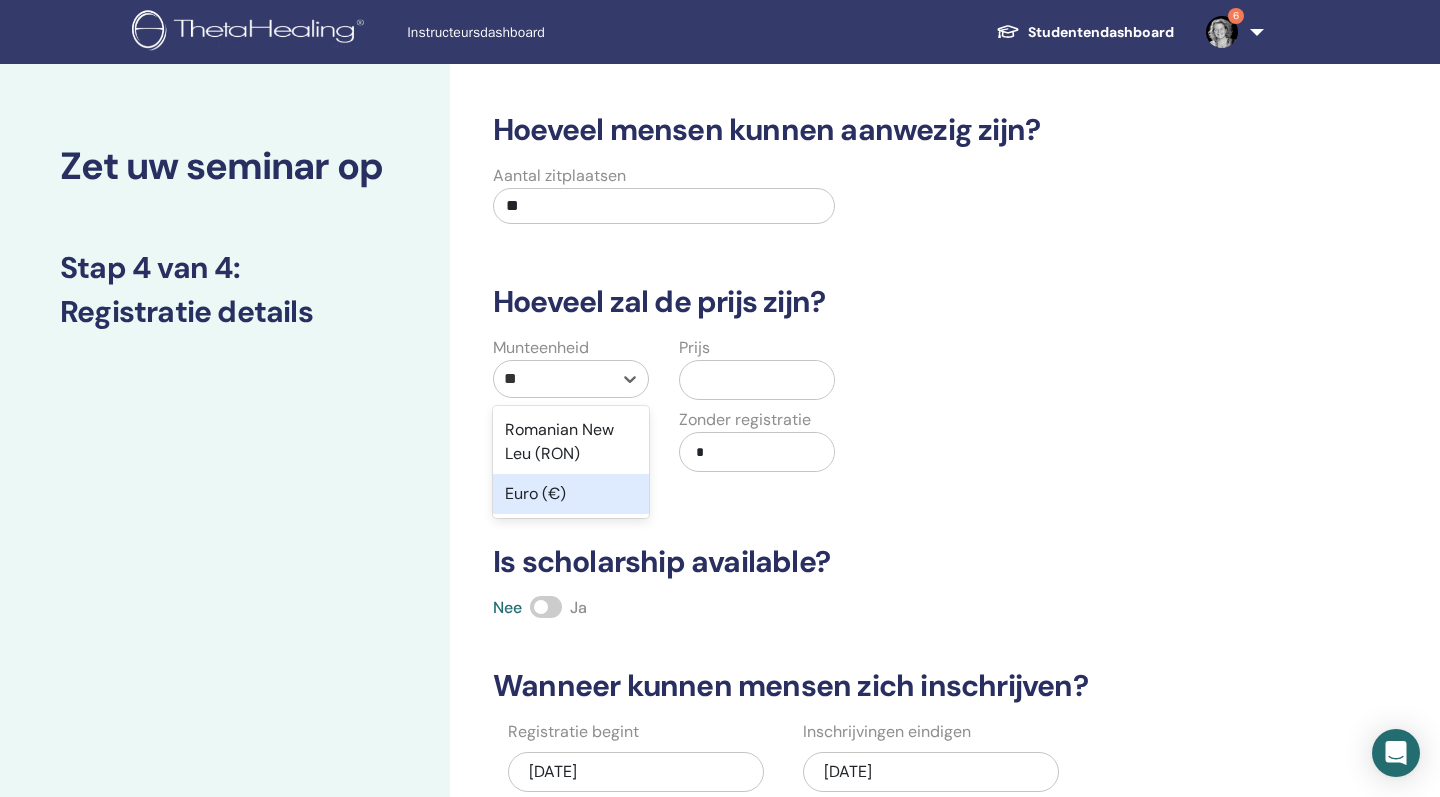 click on "Euro (€)" at bounding box center (571, 494) 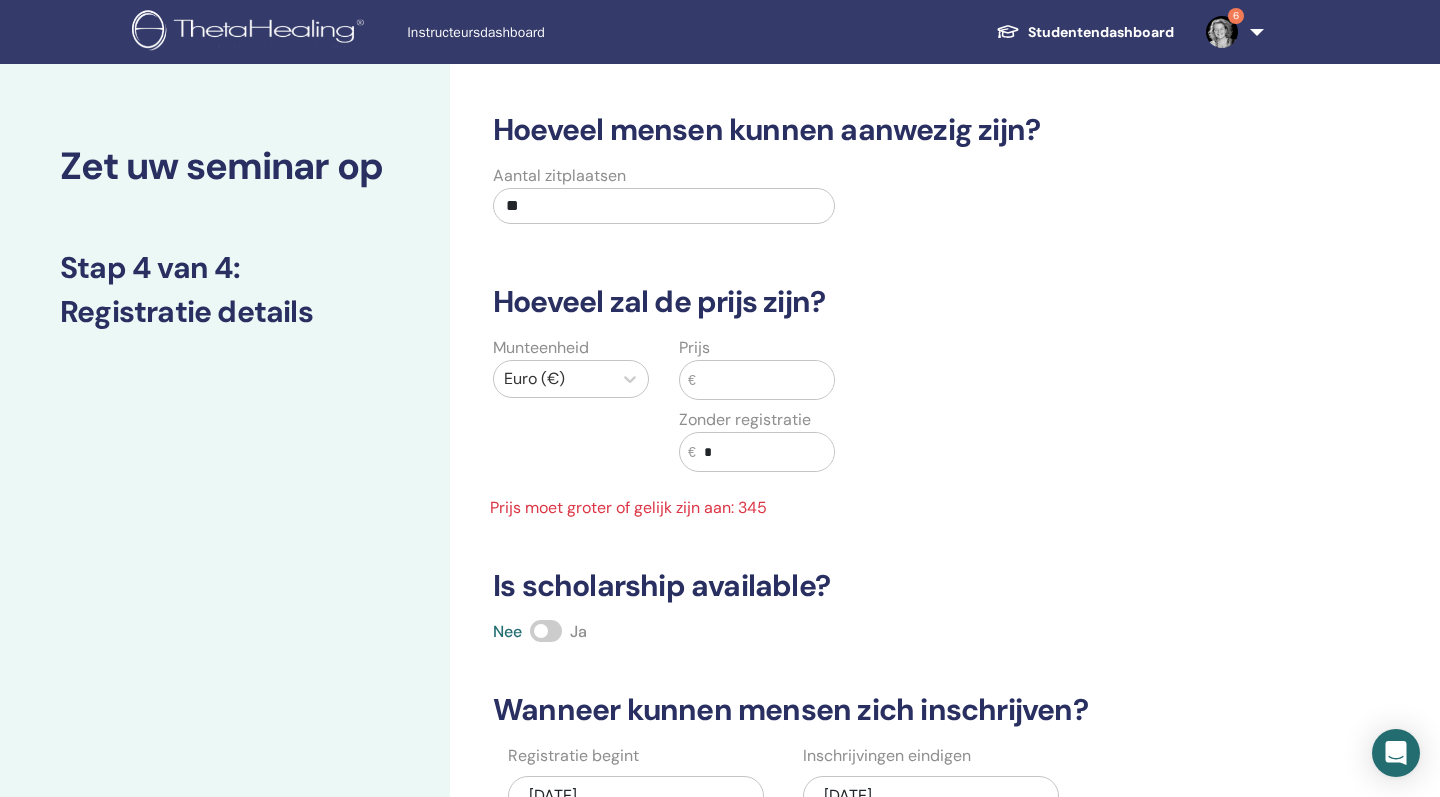 click at bounding box center [765, 380] 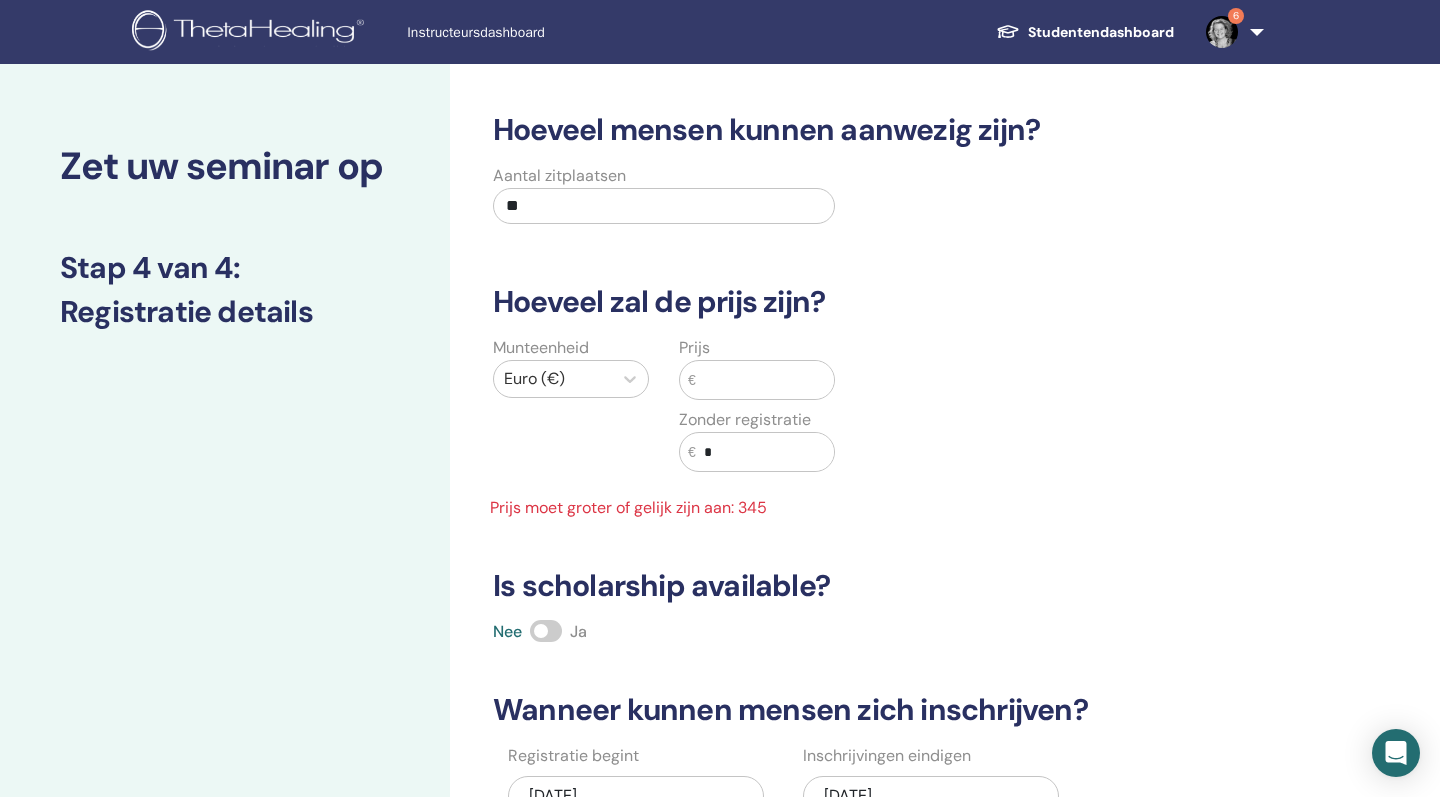 click on "*" at bounding box center (765, 452) 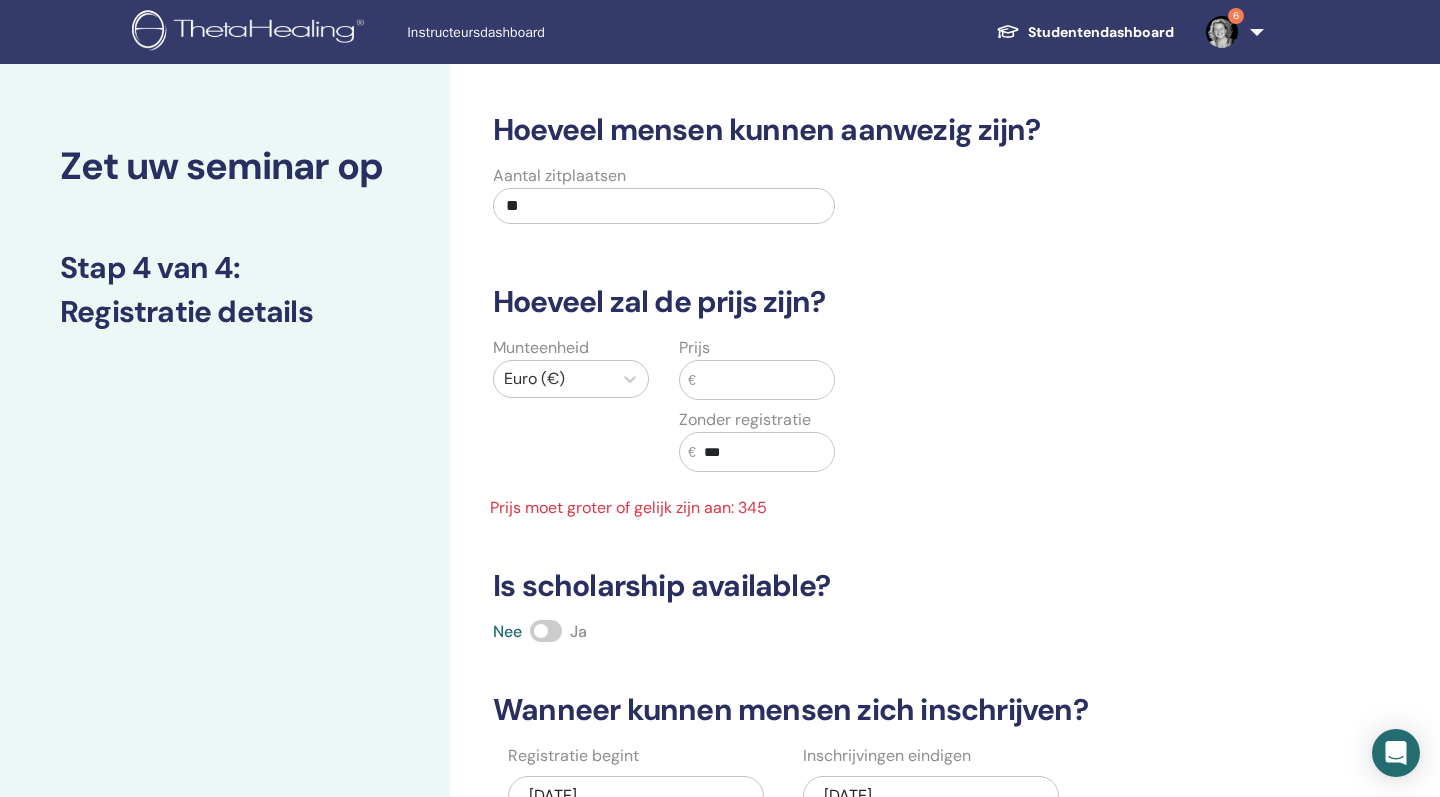 type on "***" 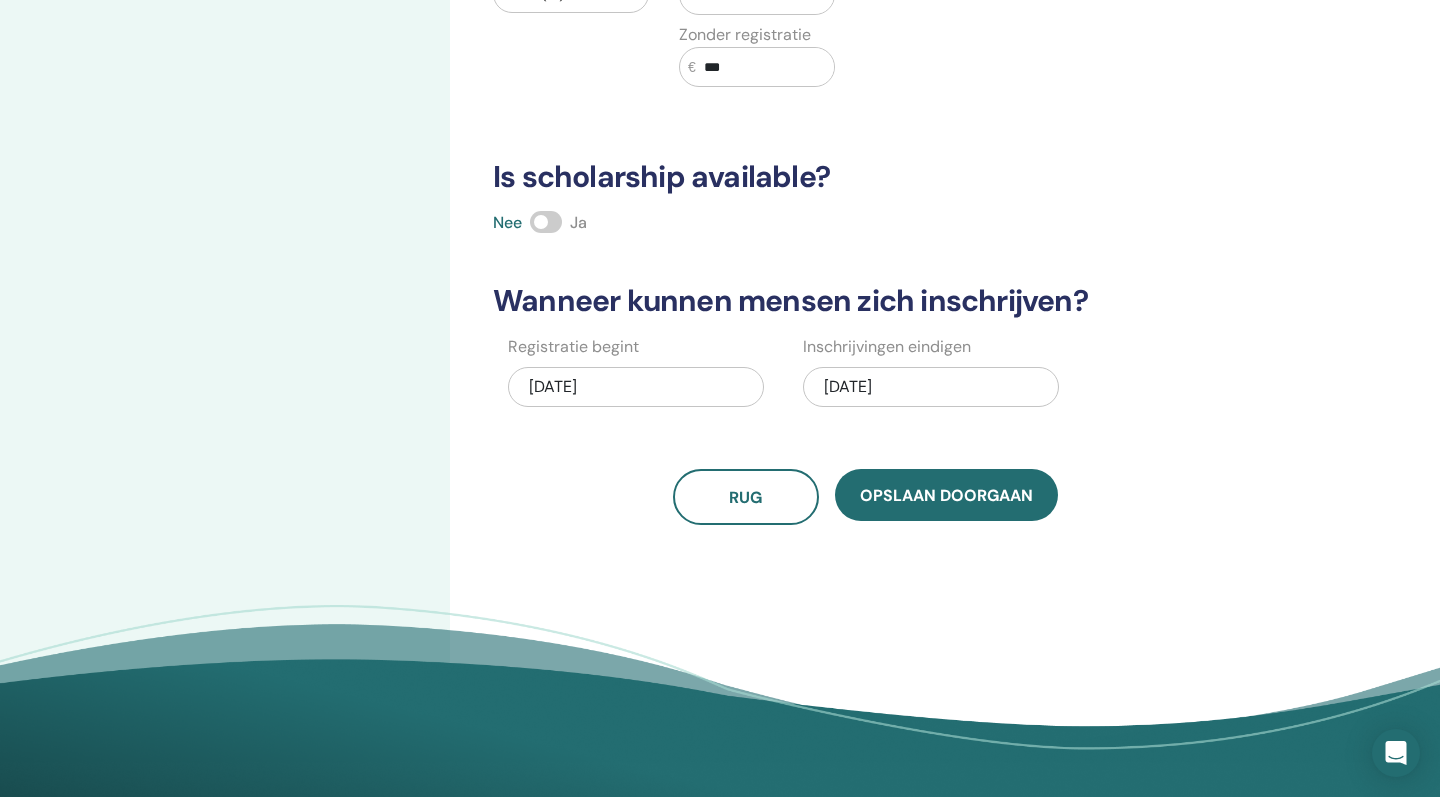 scroll, scrollTop: 399, scrollLeft: 0, axis: vertical 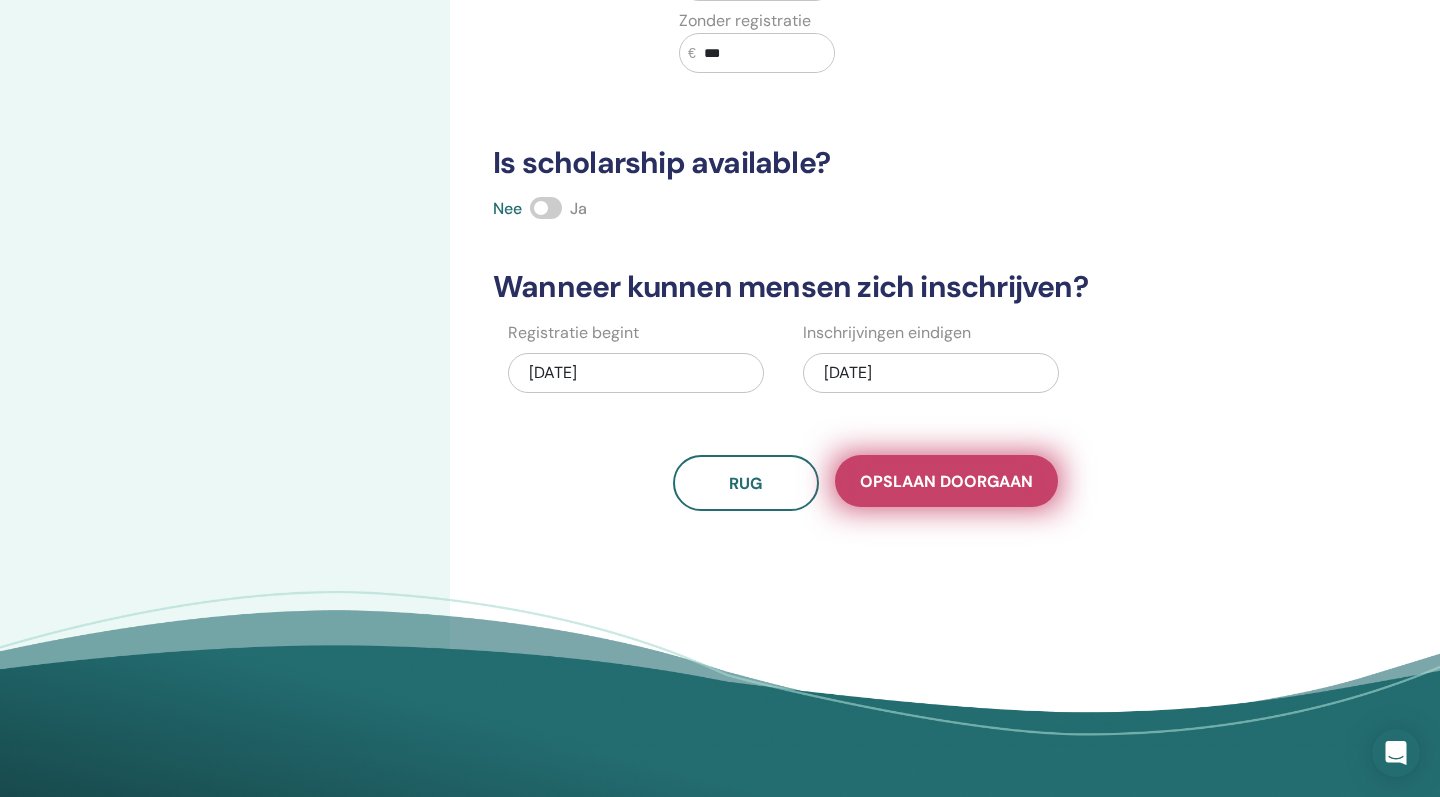 type on "***" 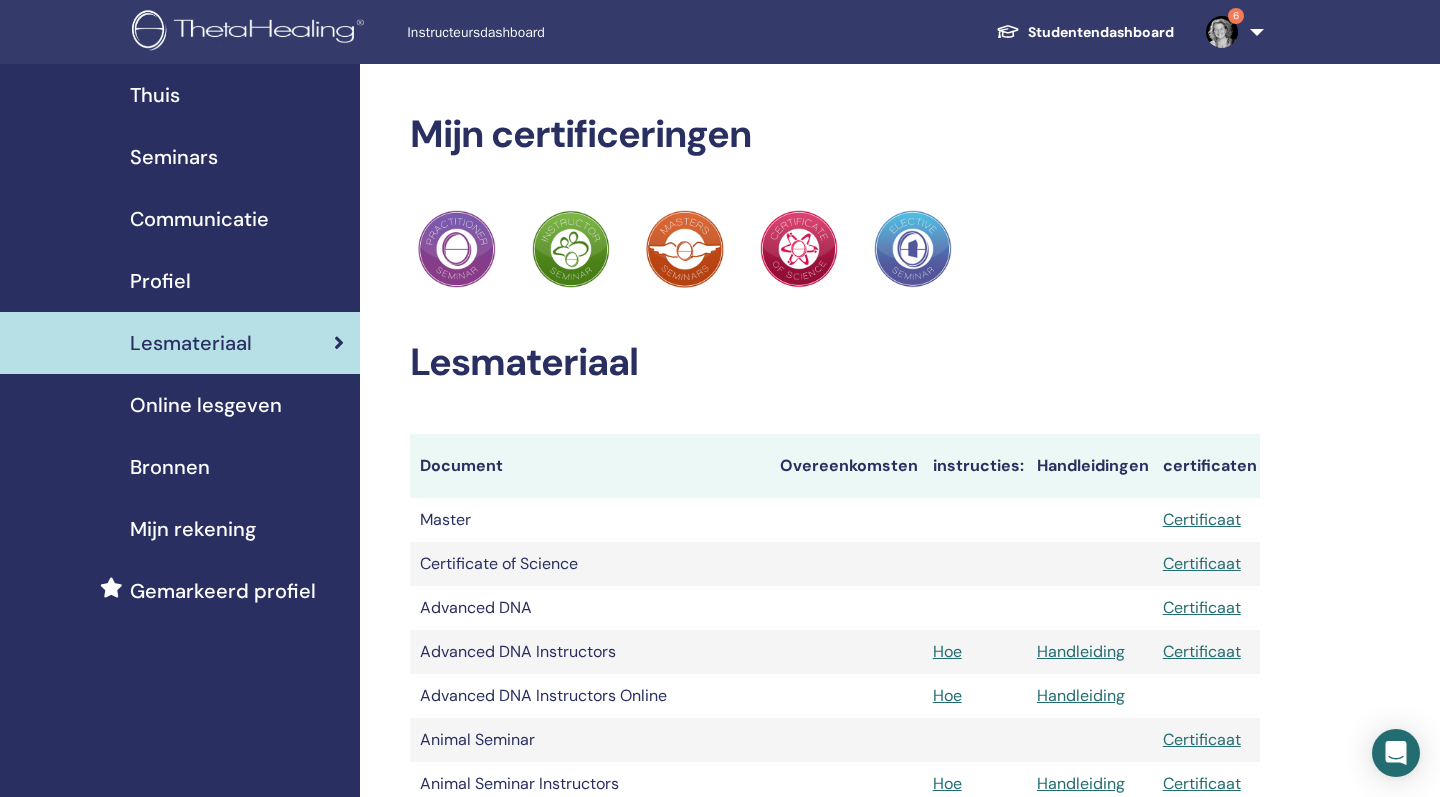 scroll, scrollTop: 0, scrollLeft: 165, axis: horizontal 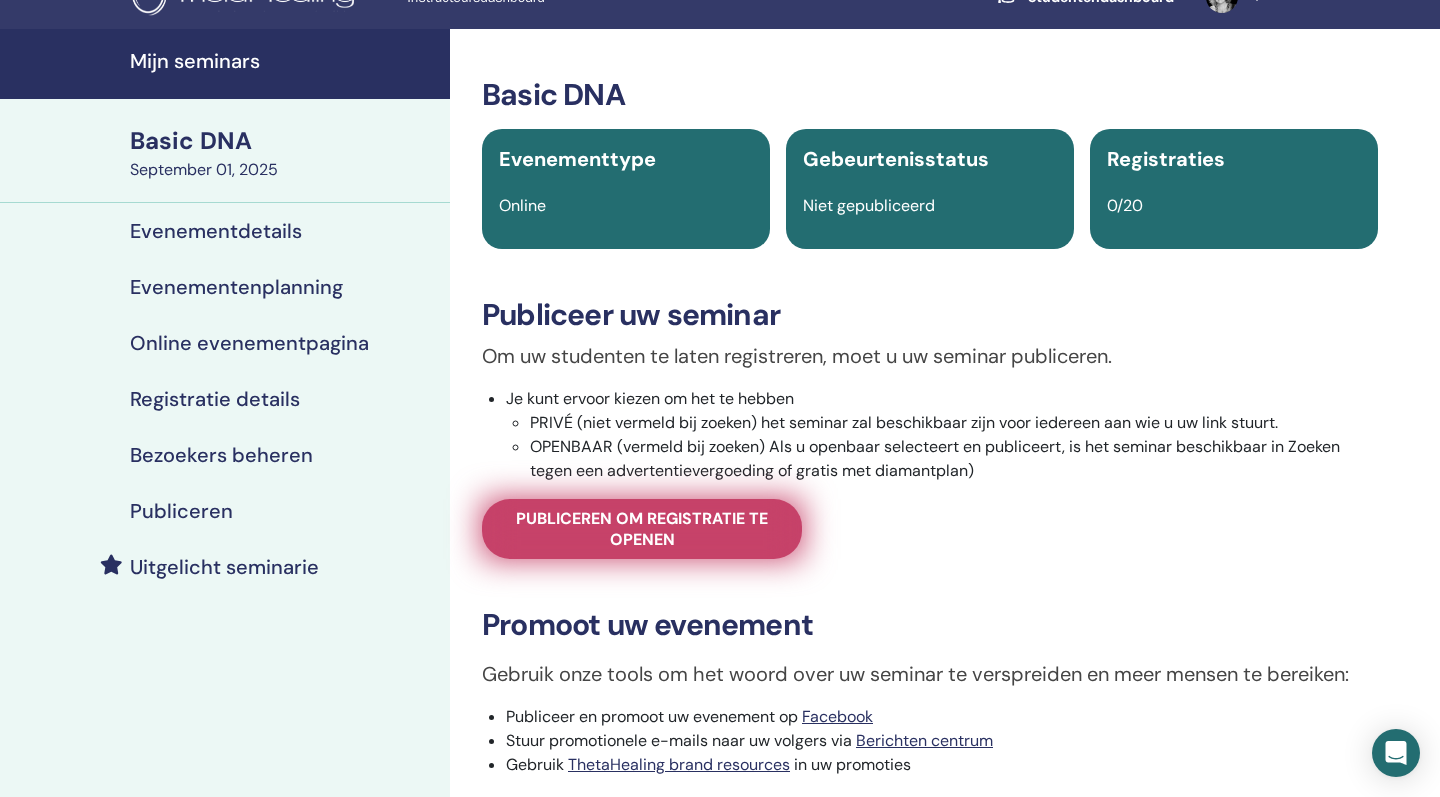 click on "Publiceren om registratie te openen" at bounding box center (642, 529) 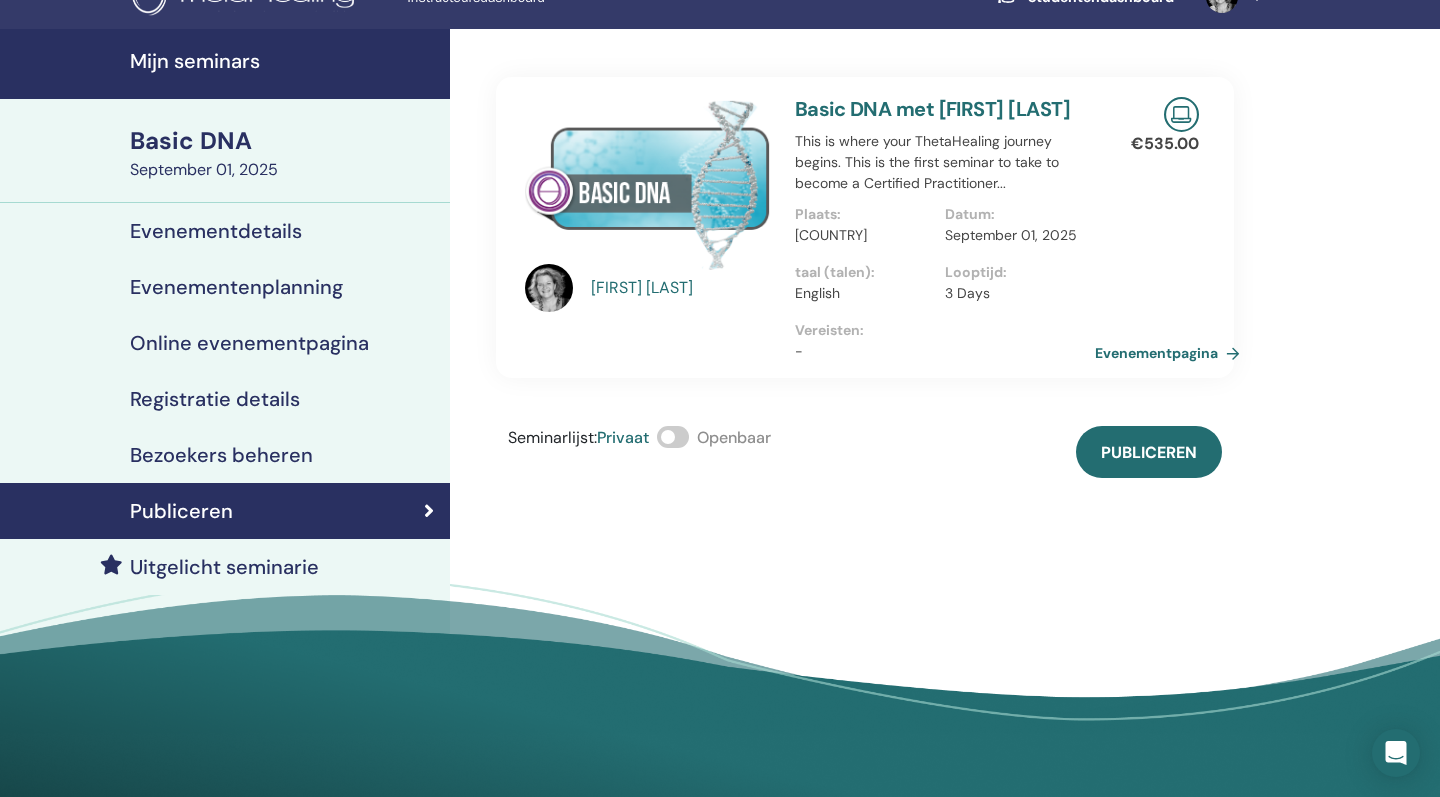 click at bounding box center (673, 437) 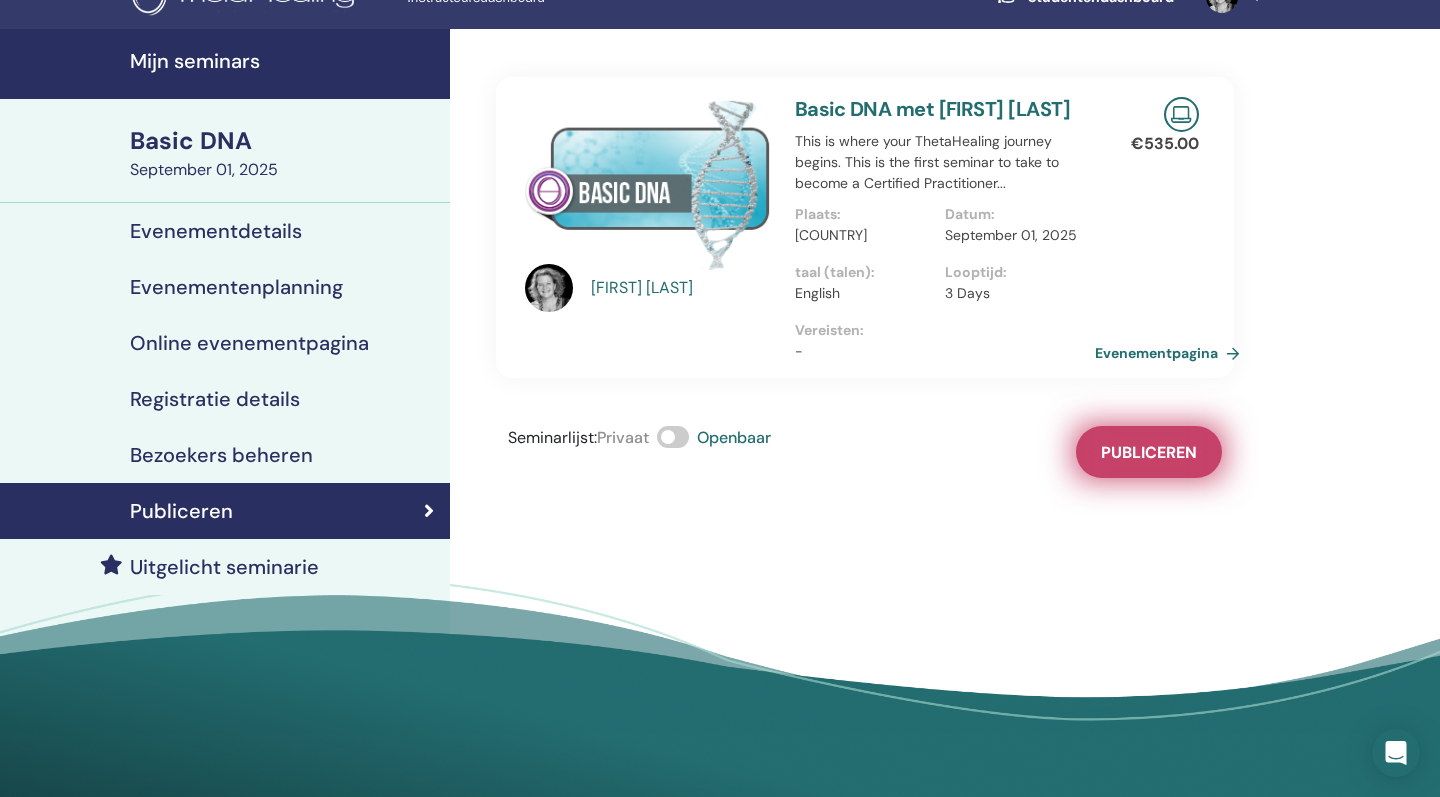 click on "Publiceren" at bounding box center (1149, 452) 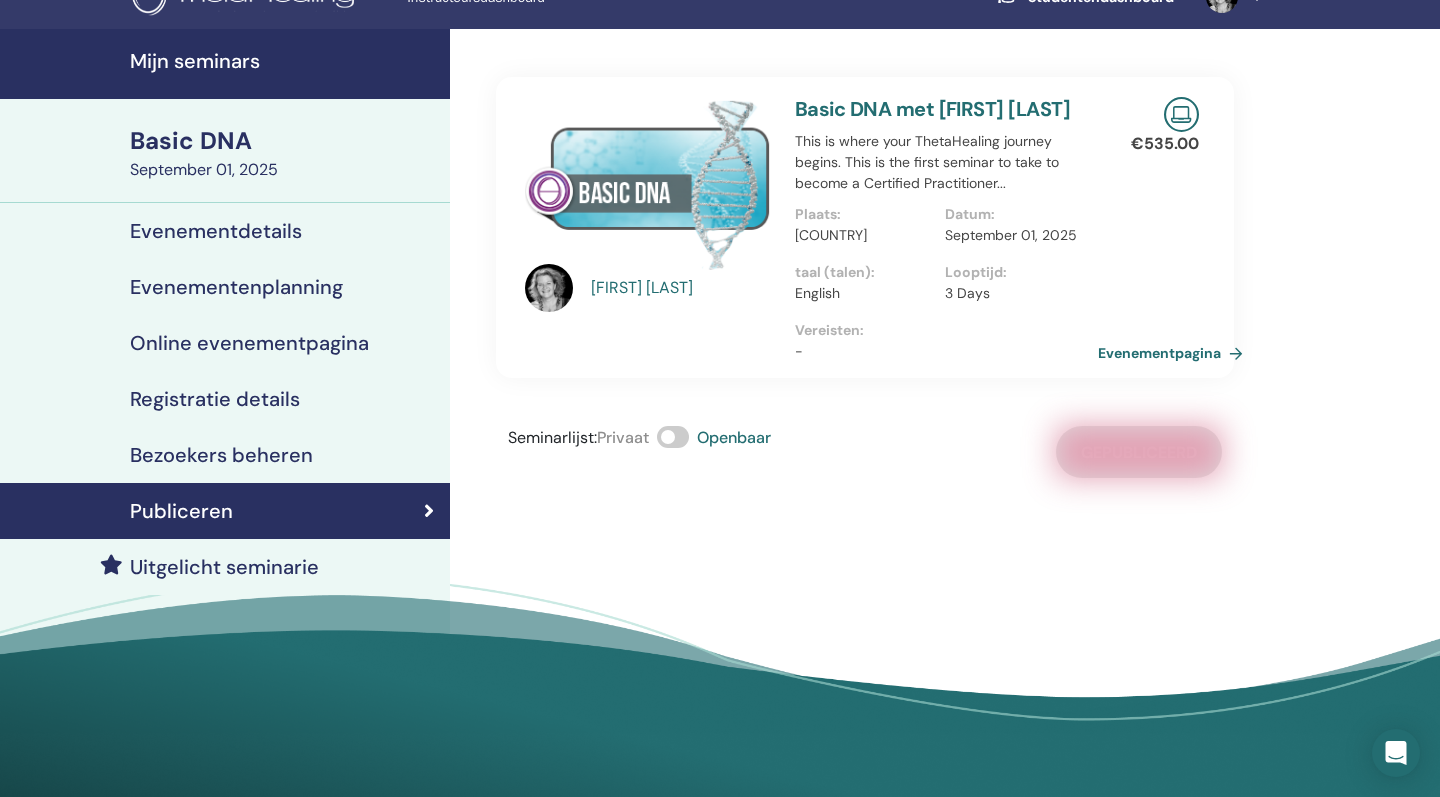 click on "Evenementpagina" at bounding box center (1174, 353) 